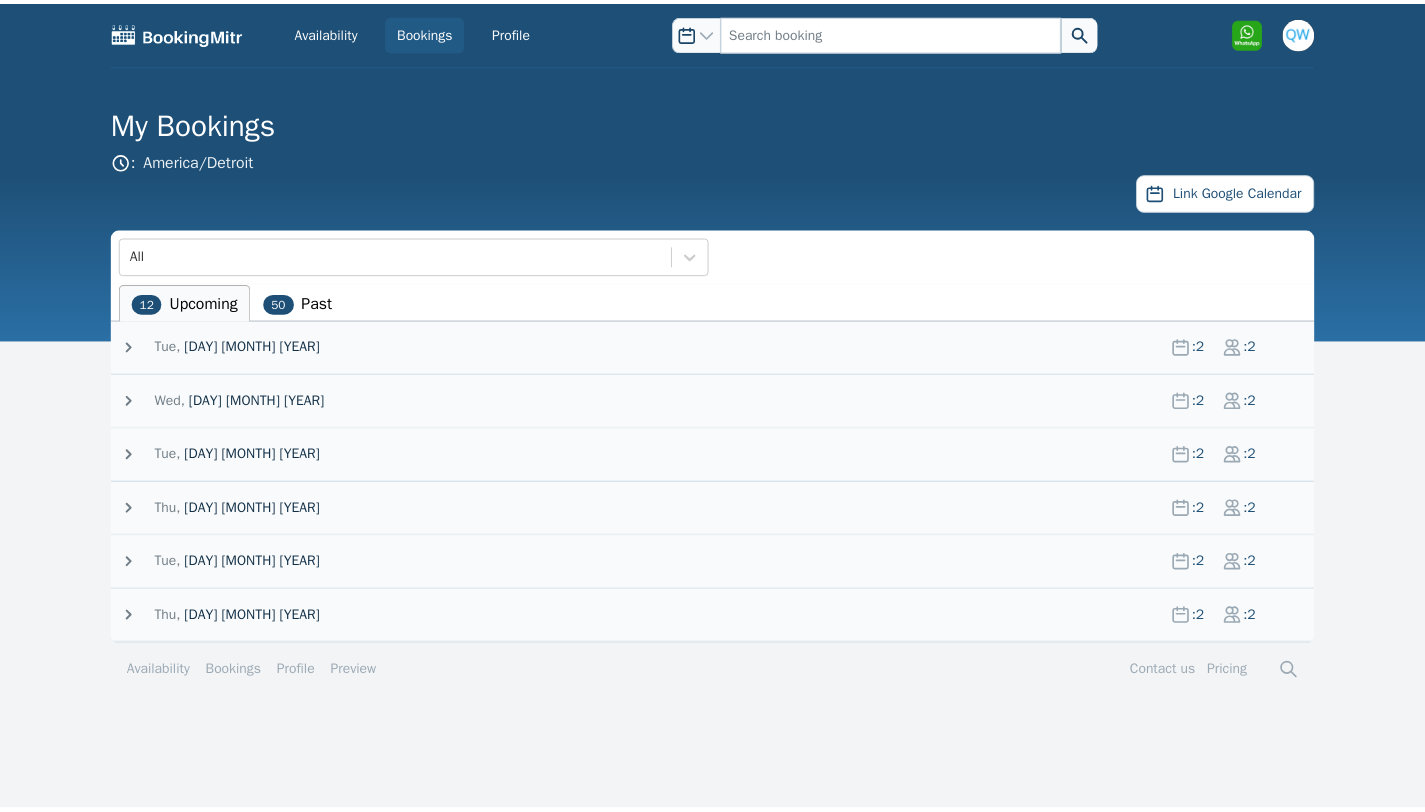 scroll, scrollTop: 0, scrollLeft: 0, axis: both 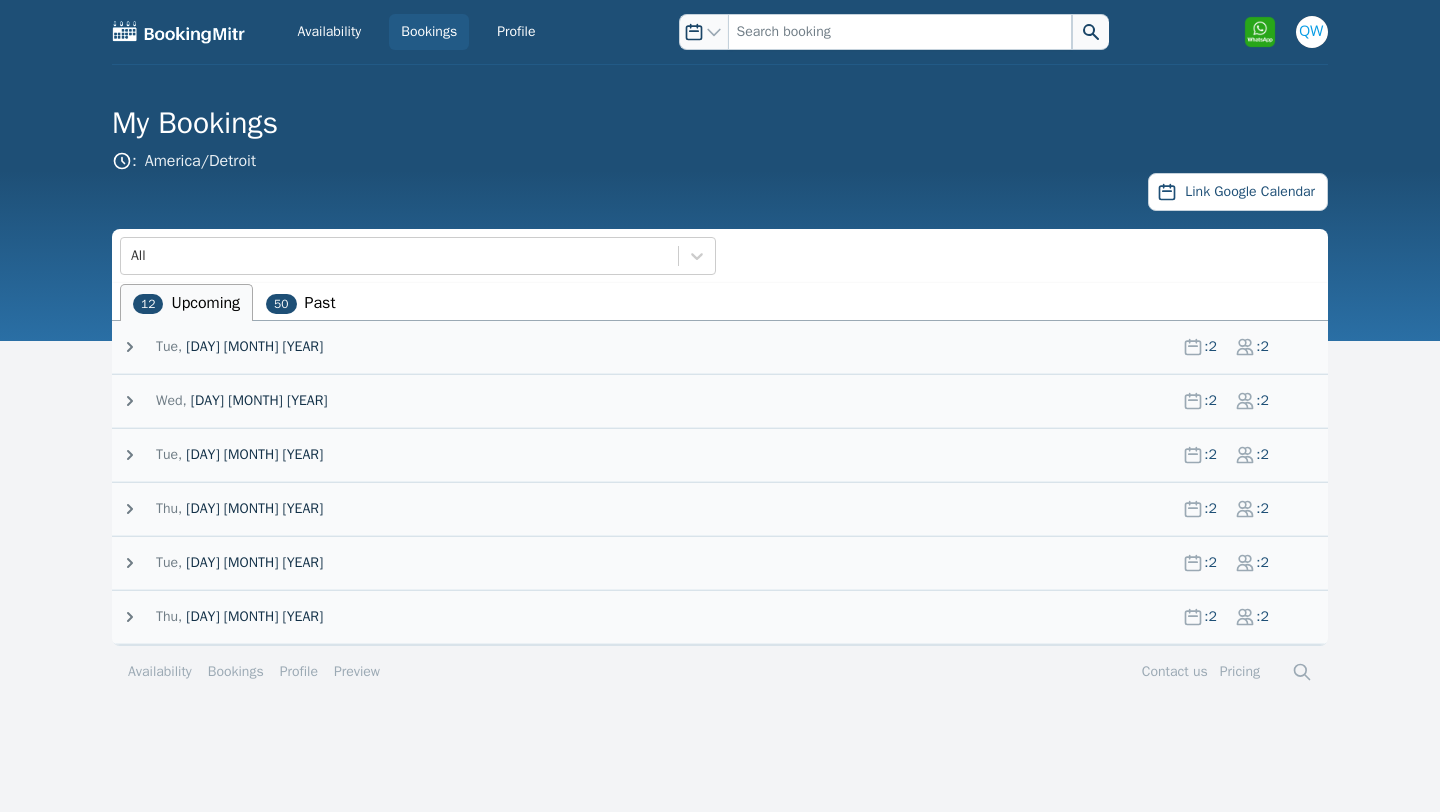 click 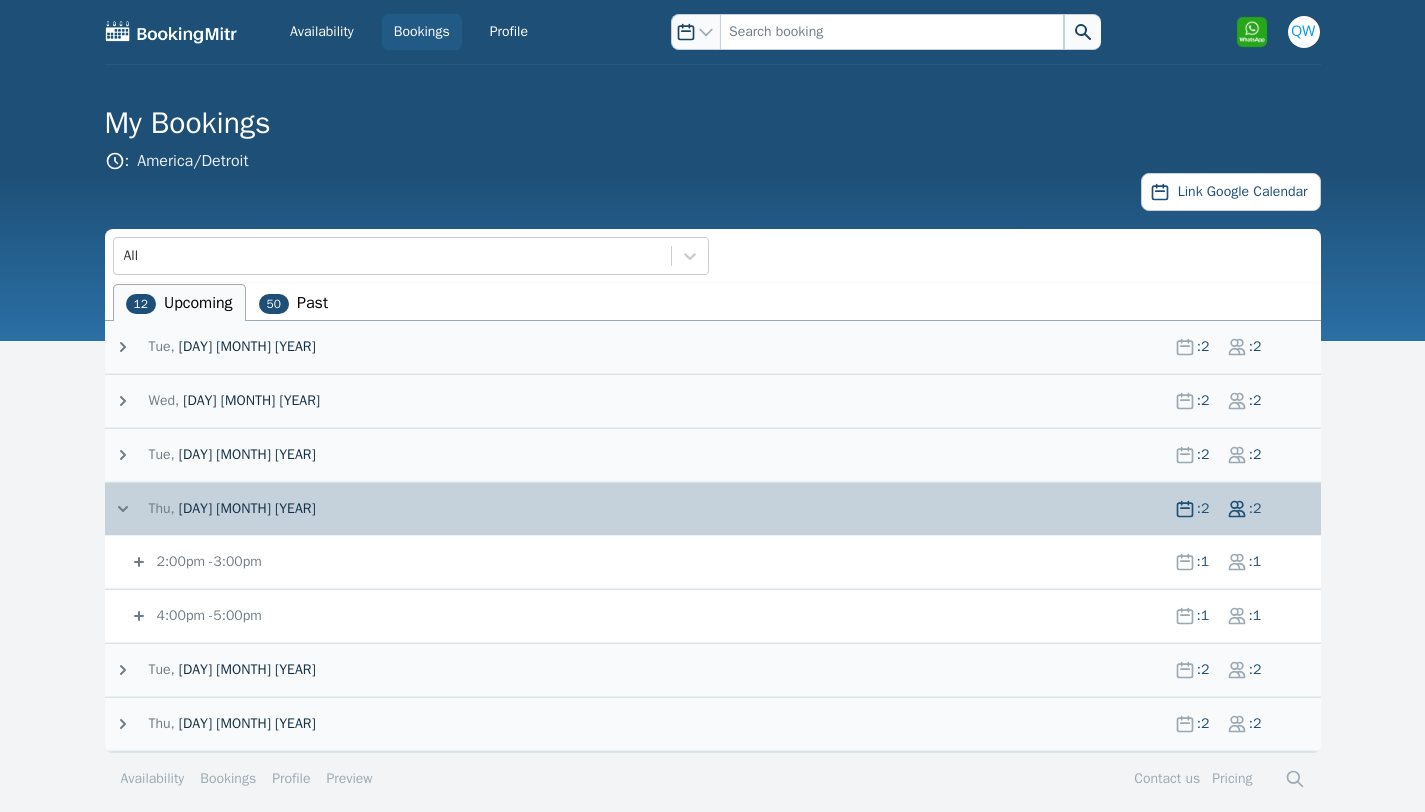 scroll, scrollTop: 4, scrollLeft: 0, axis: vertical 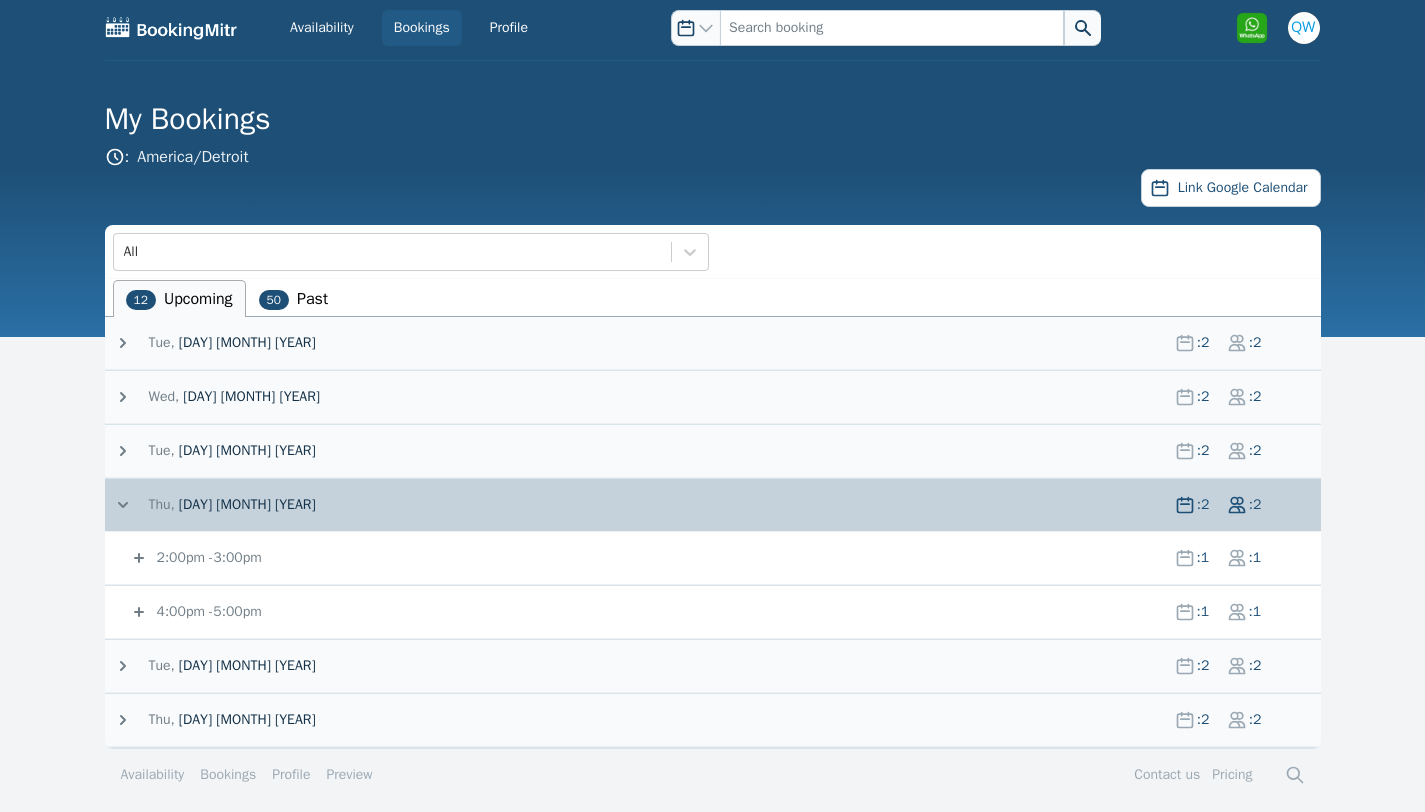 click 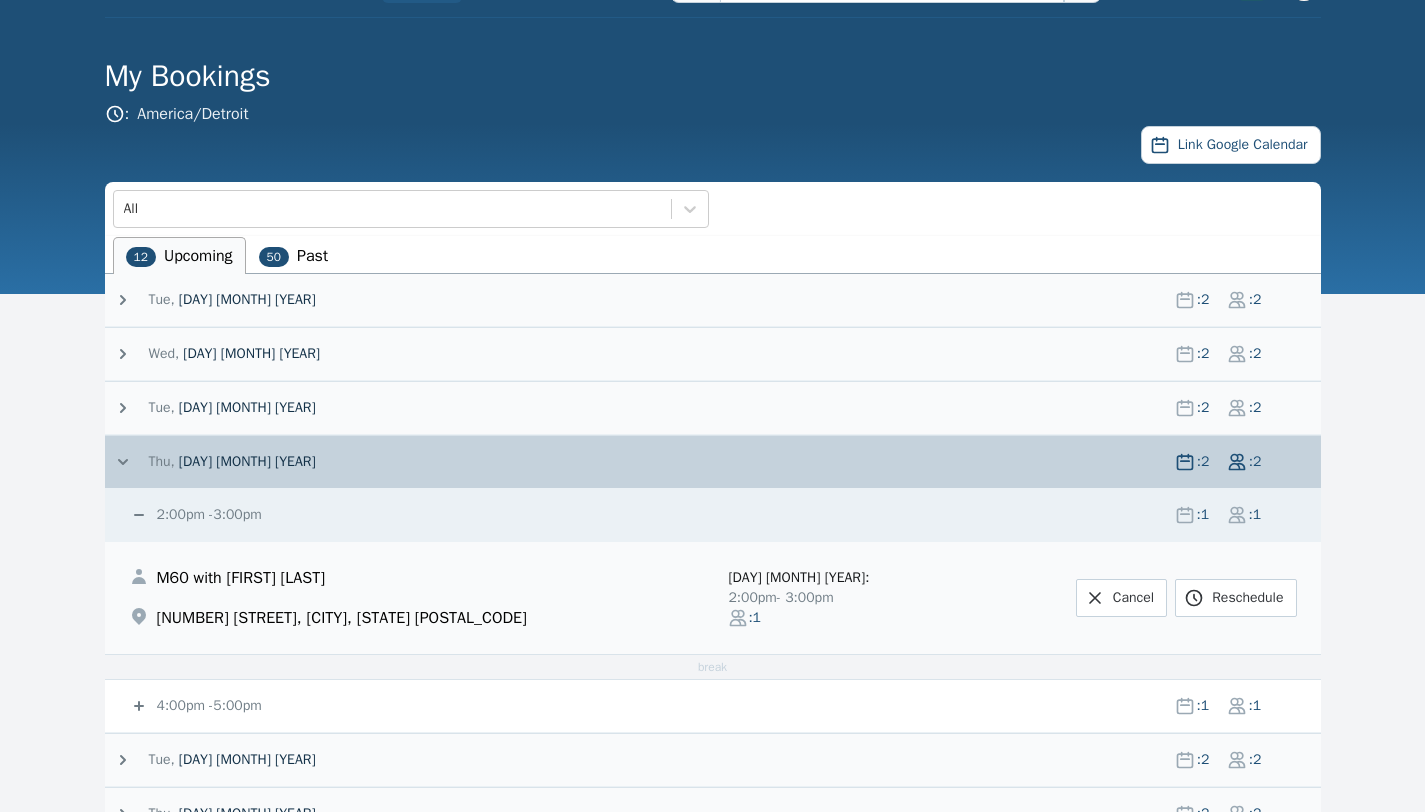 scroll, scrollTop: 46, scrollLeft: 0, axis: vertical 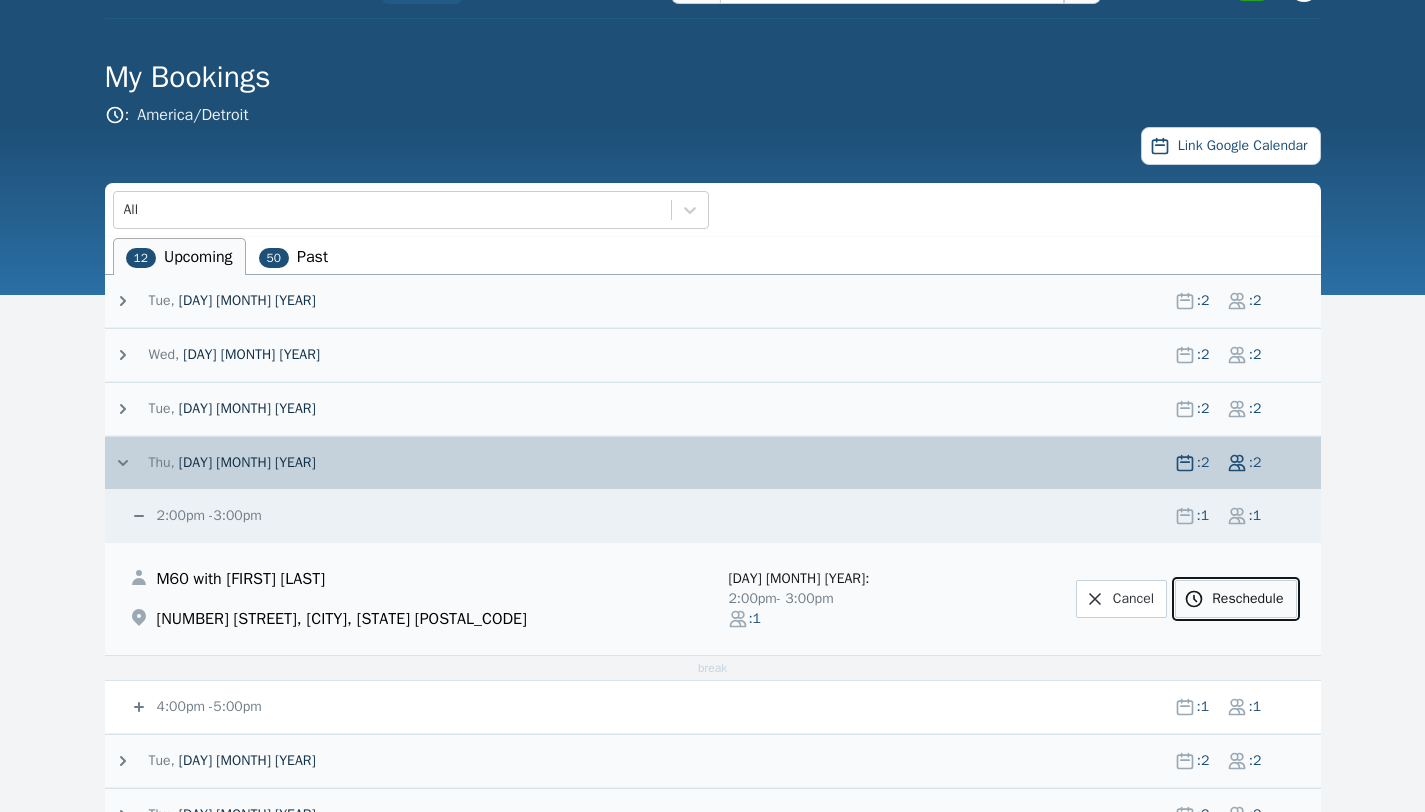 click on "Reschedule" at bounding box center (1235, 599) 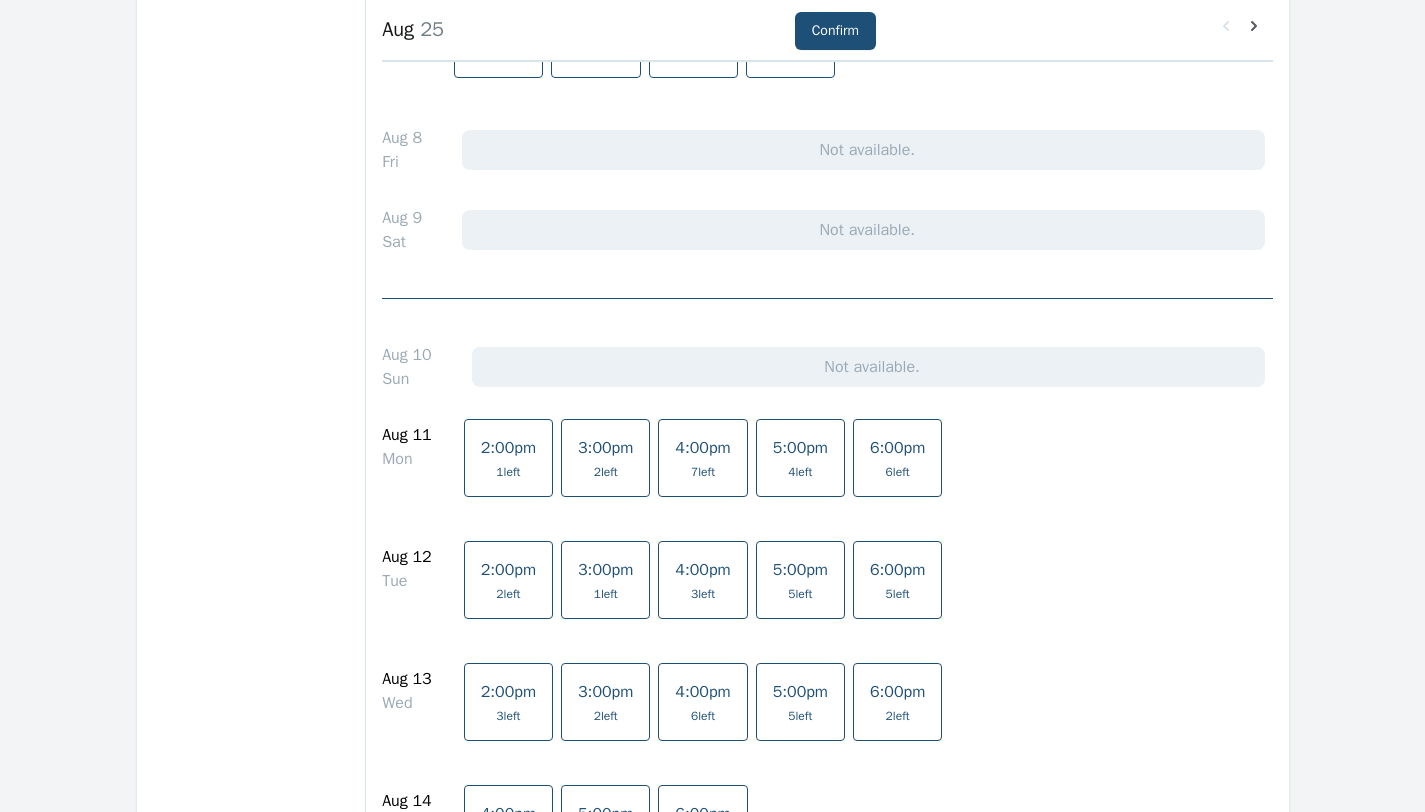 scroll, scrollTop: 486, scrollLeft: 0, axis: vertical 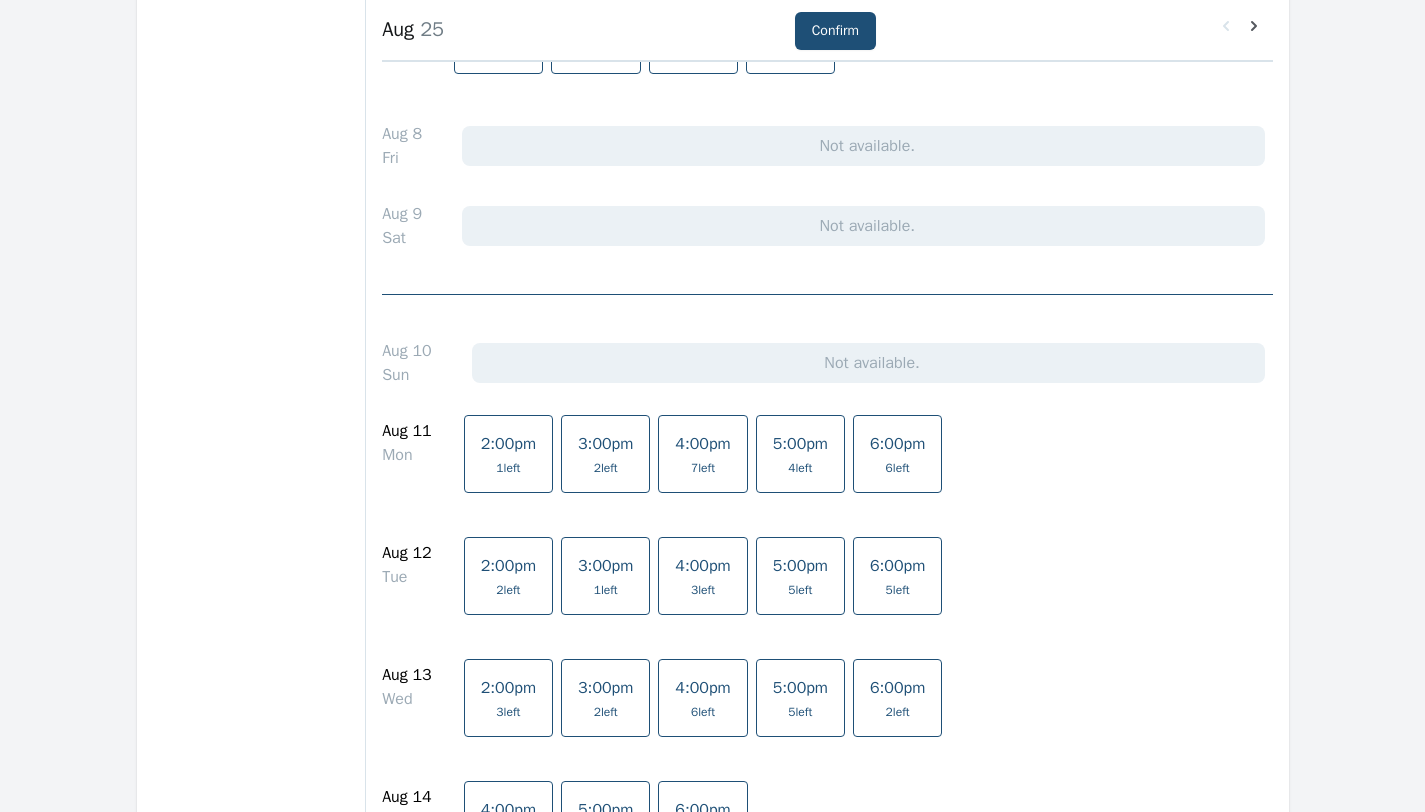 click on "2:00pm 1  left" at bounding box center [508, 454] 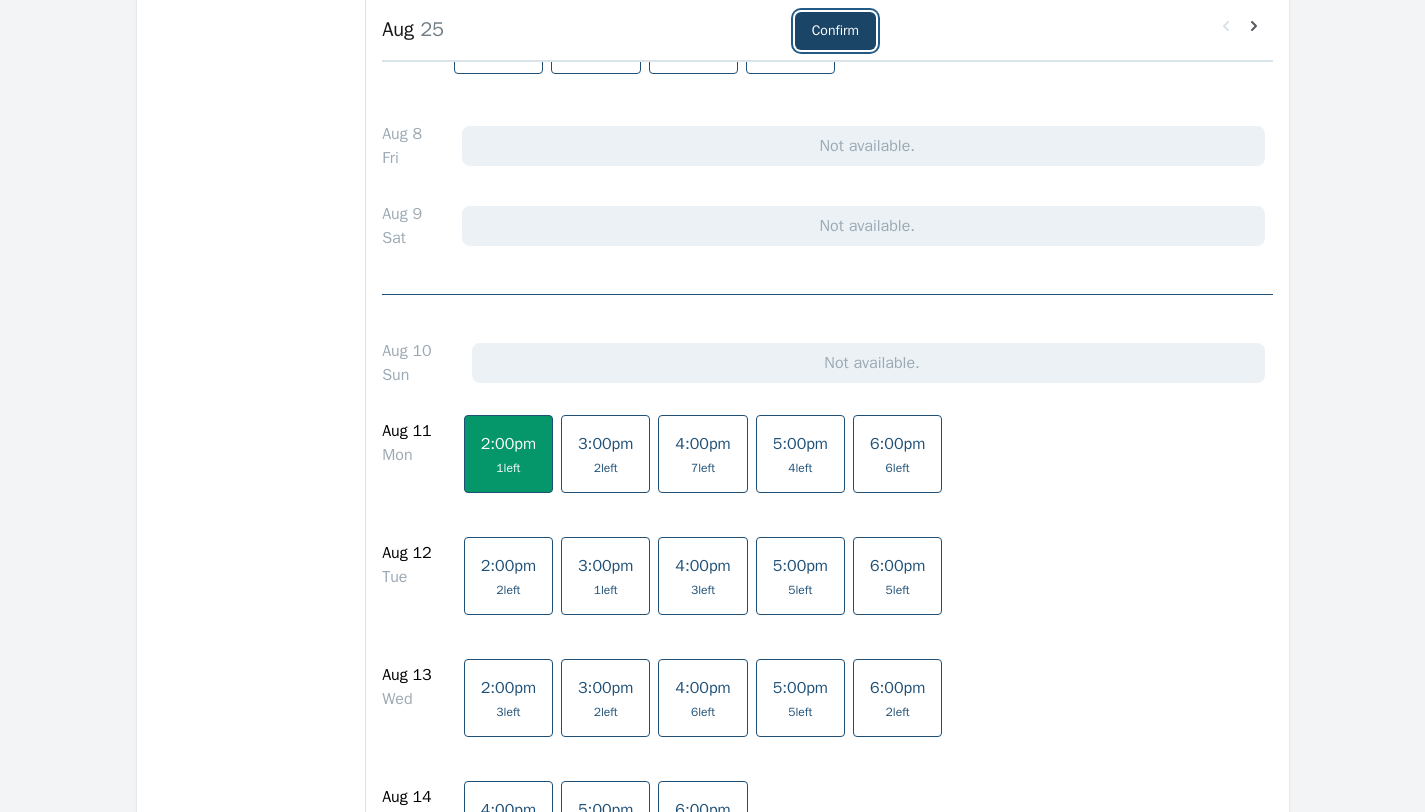 click on "Confirm" at bounding box center (835, 31) 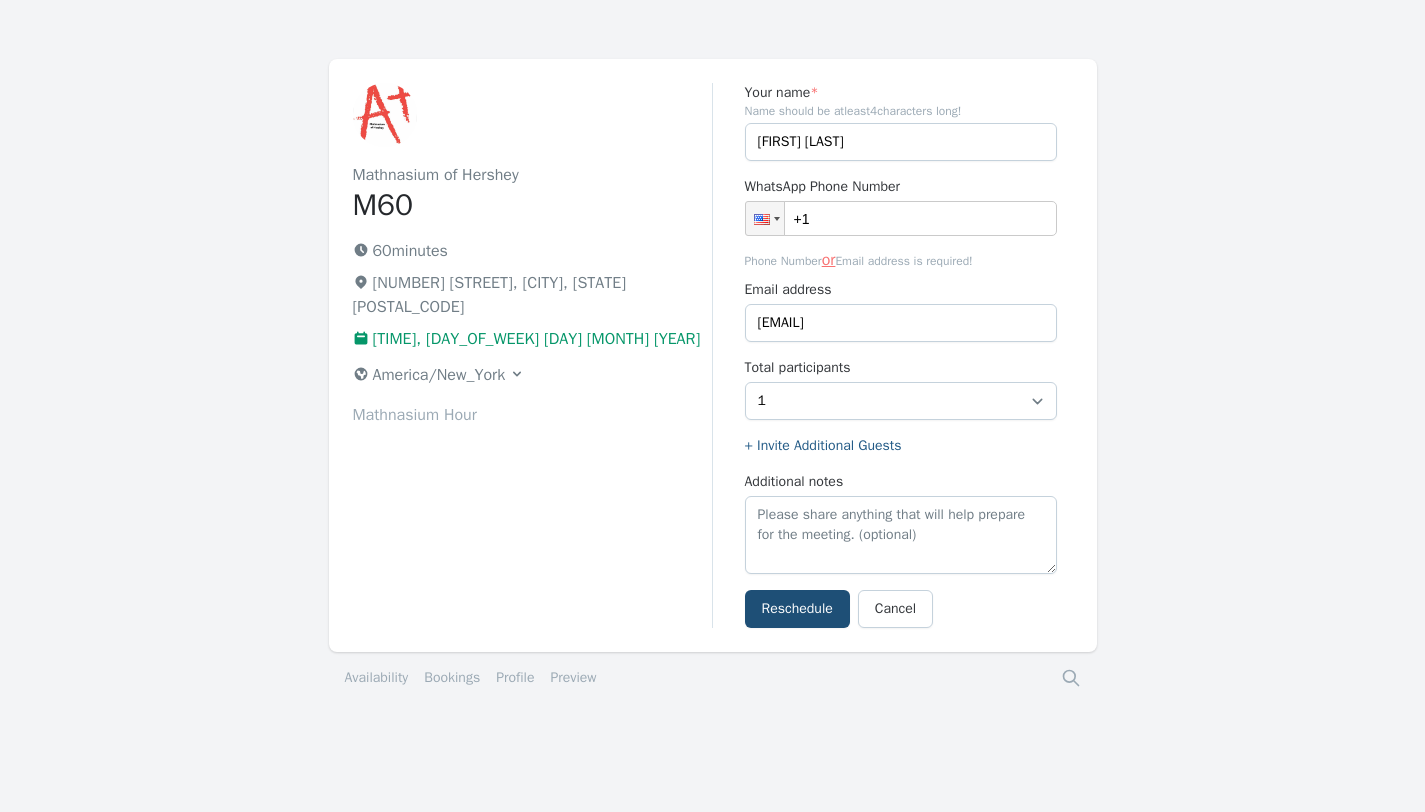 scroll, scrollTop: 0, scrollLeft: 0, axis: both 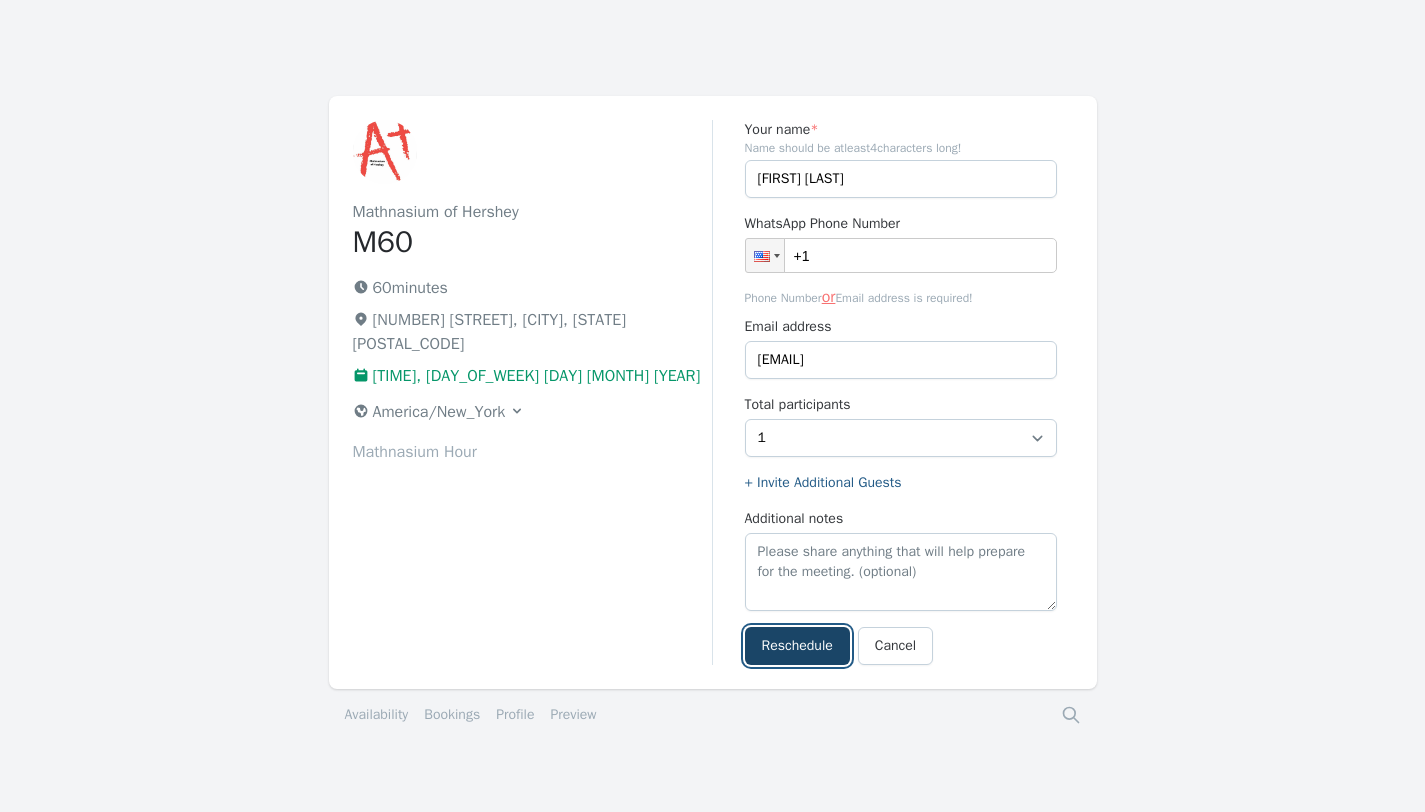 click on "Reschedule" at bounding box center [797, 646] 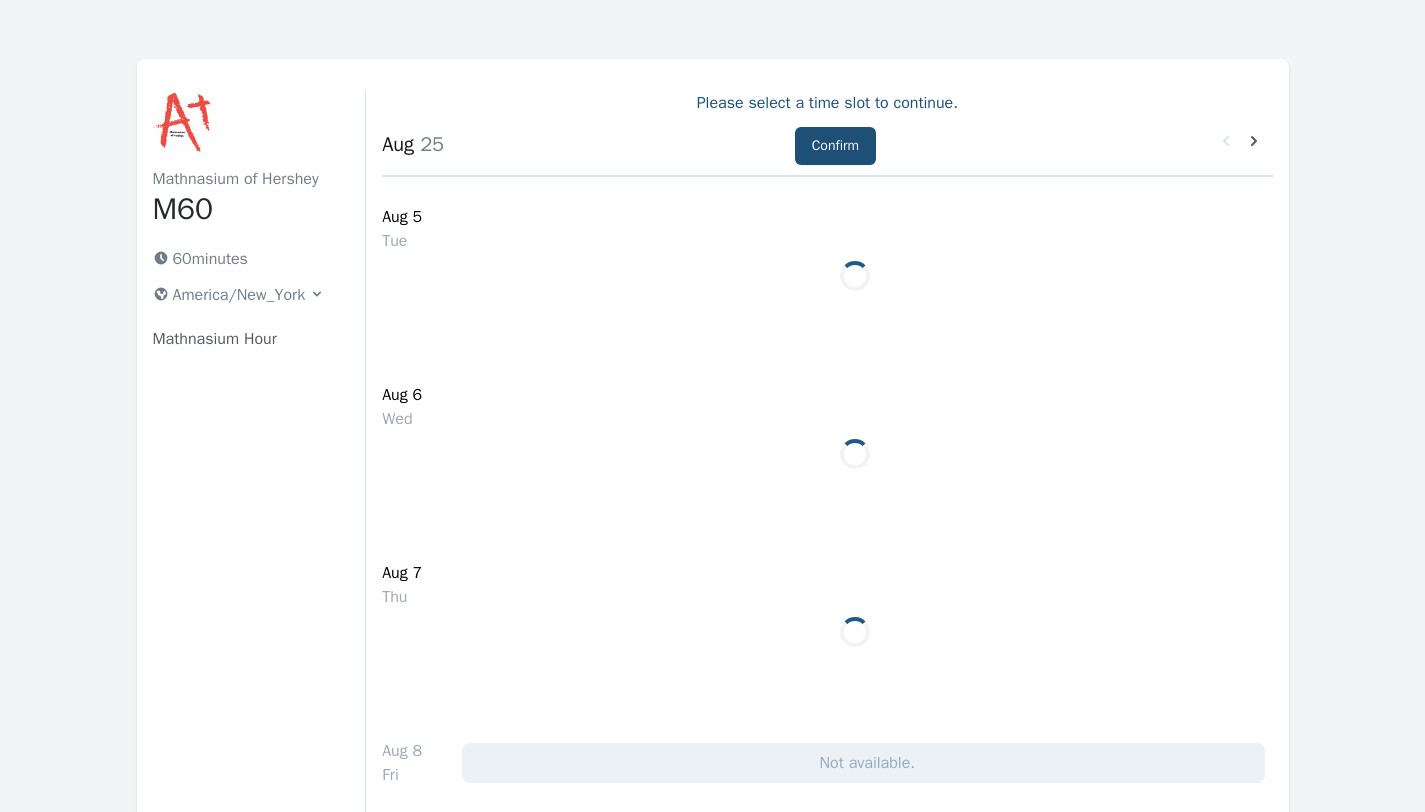 scroll, scrollTop: 0, scrollLeft: 0, axis: both 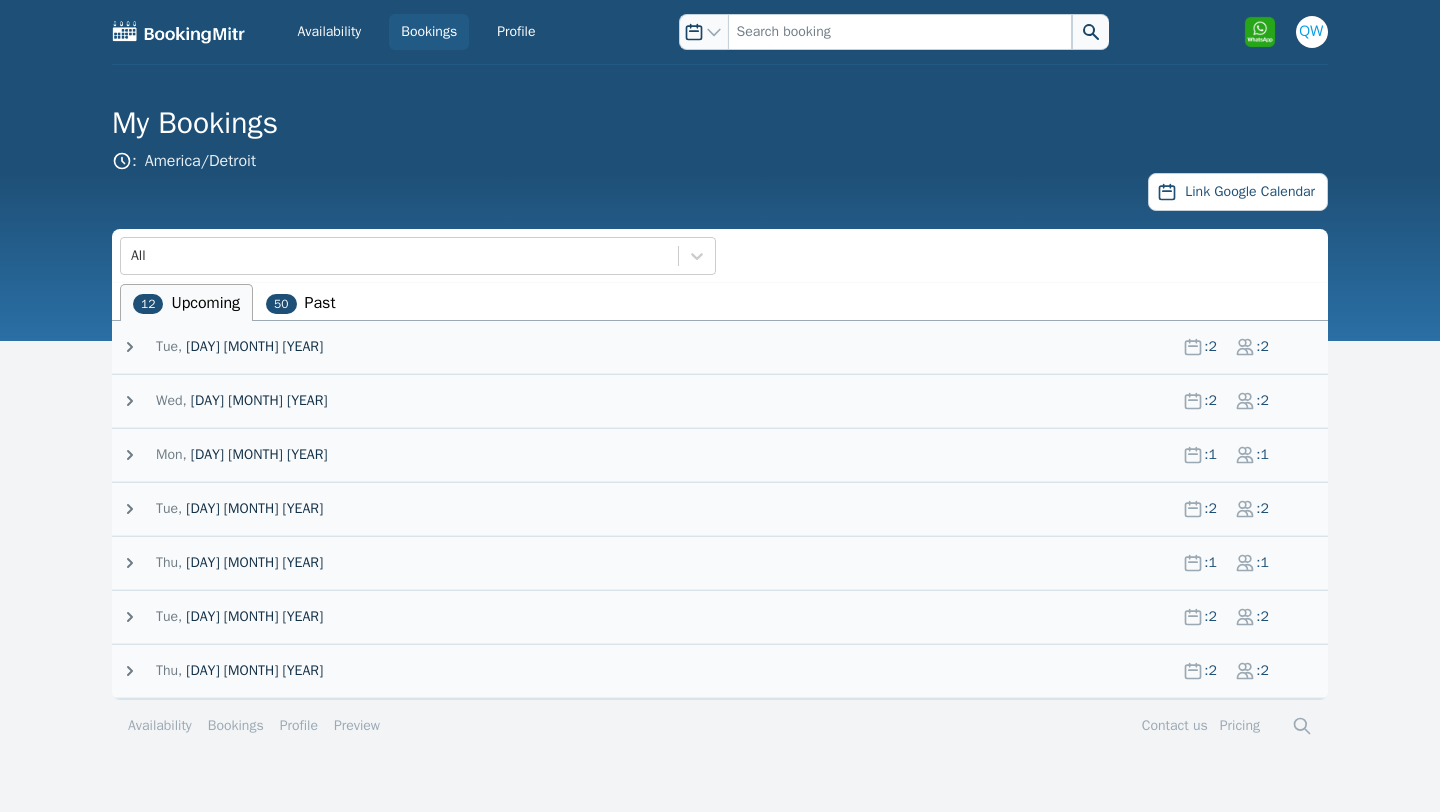click 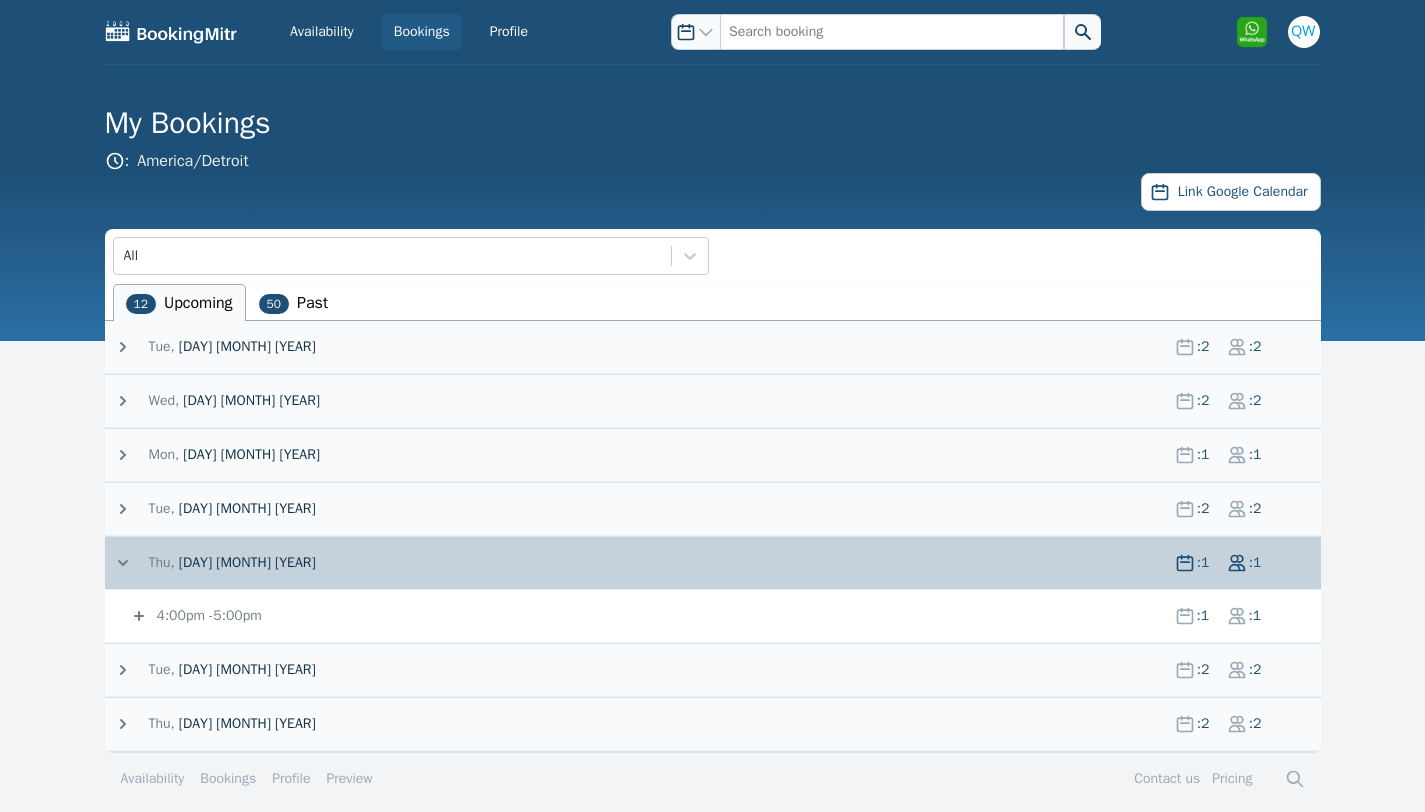 click 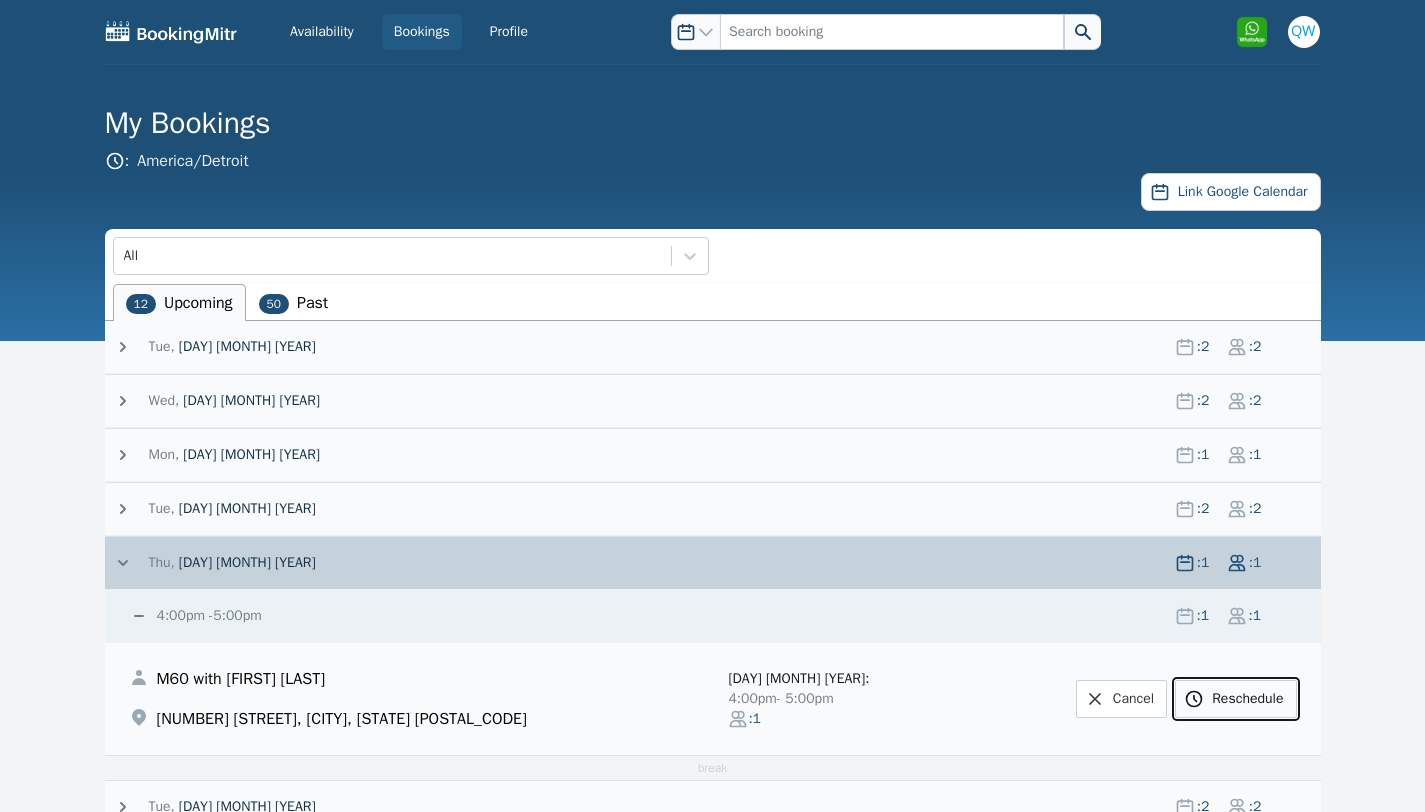 click on "Reschedule" at bounding box center [1235, 699] 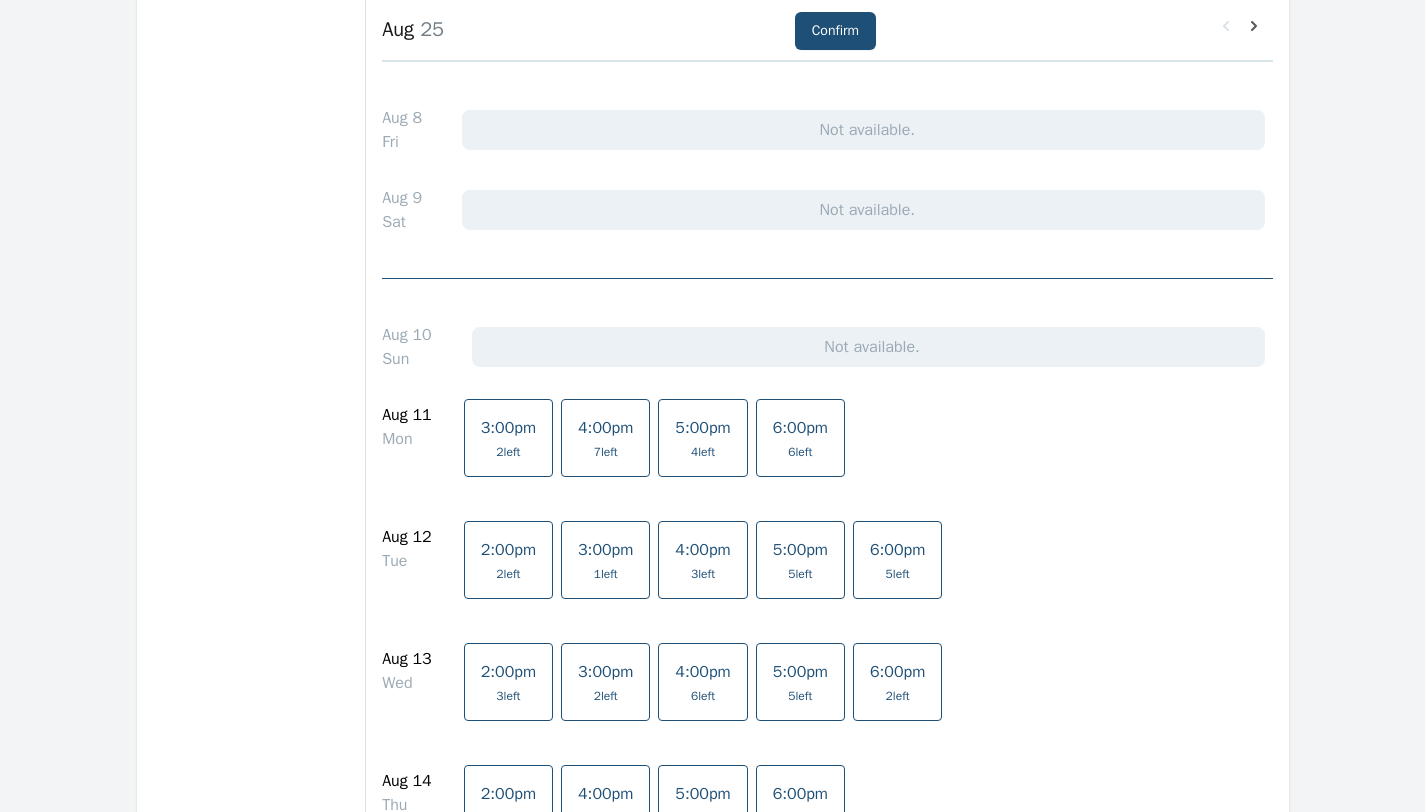 scroll, scrollTop: 504, scrollLeft: 0, axis: vertical 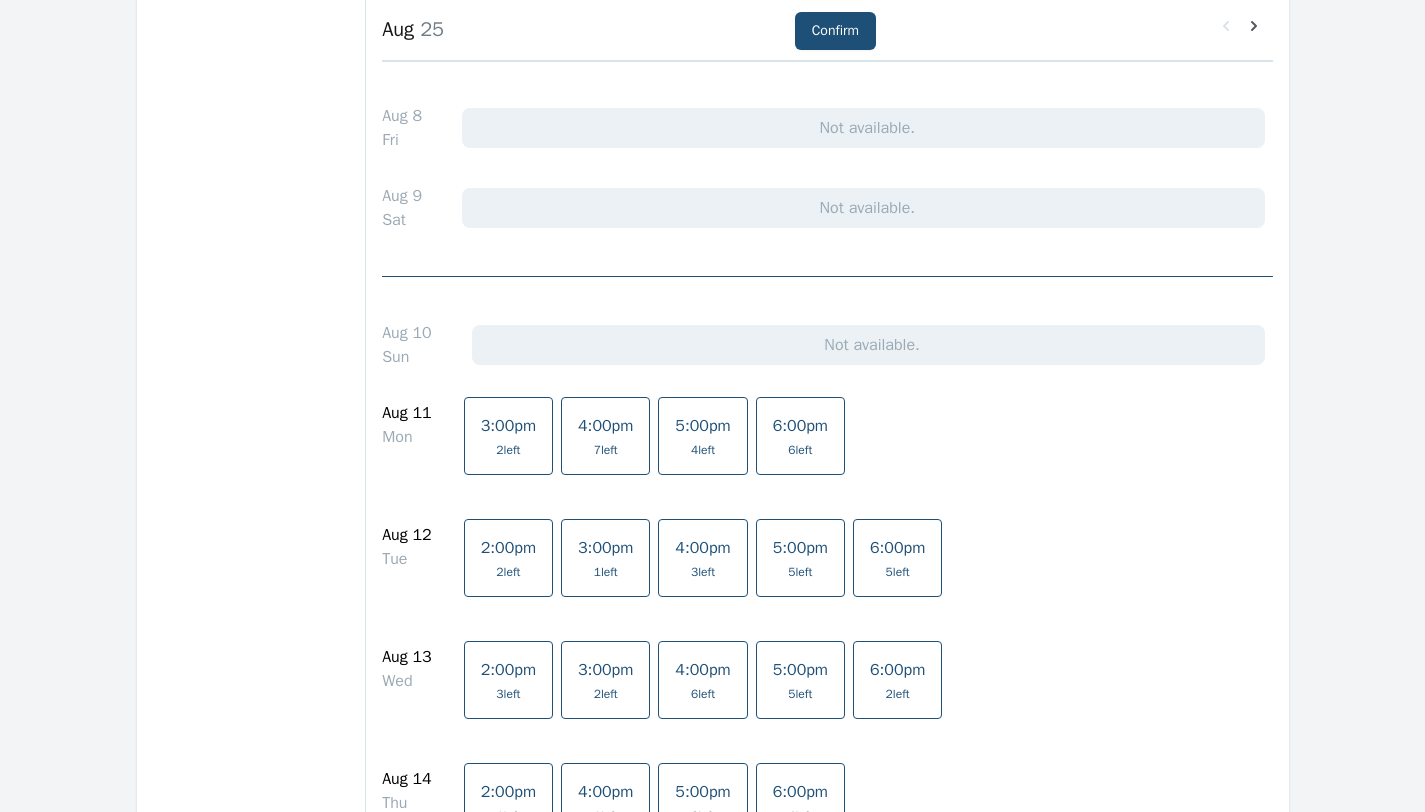 click on "3:00pm 2  left" at bounding box center [508, 436] 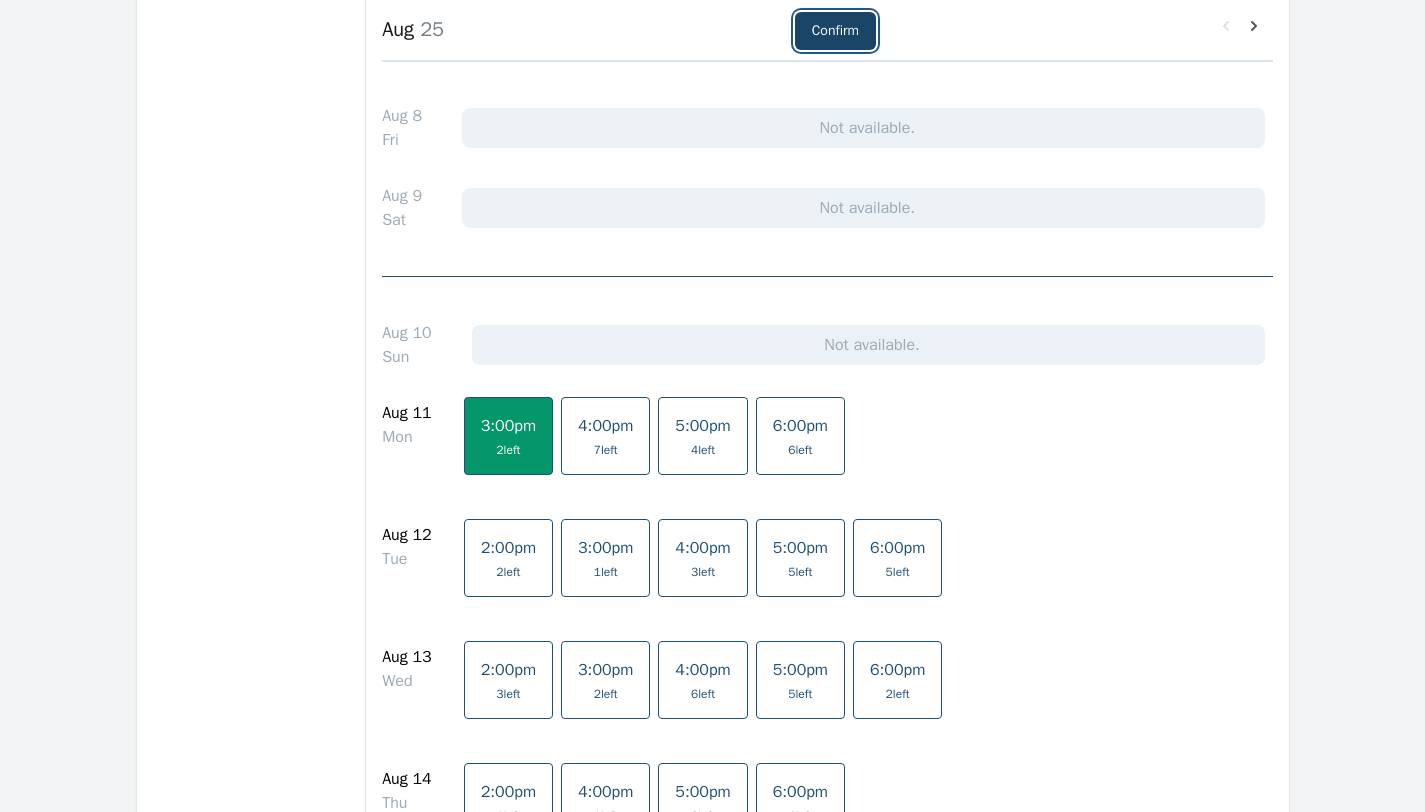 click on "Confirm" at bounding box center [835, 31] 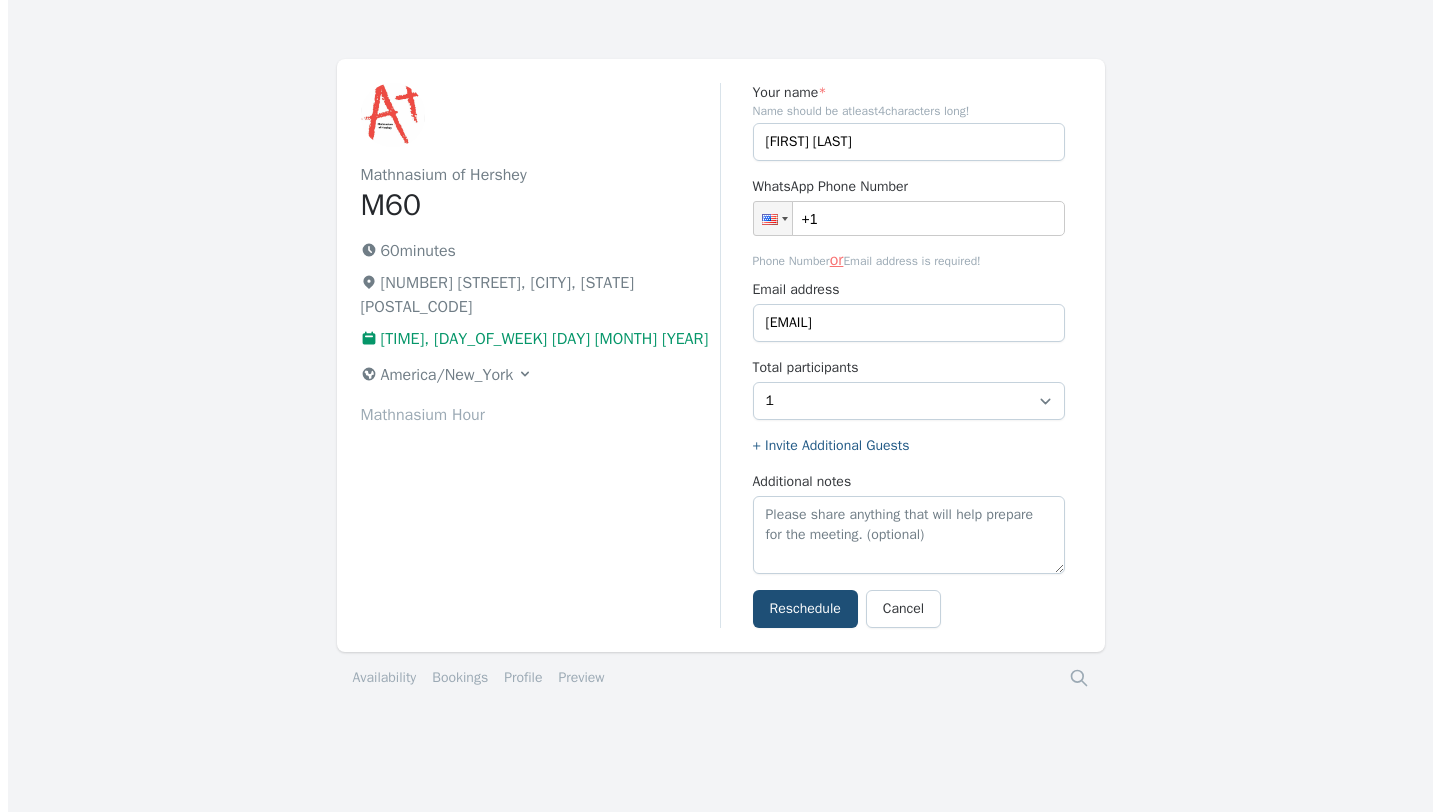 scroll, scrollTop: 0, scrollLeft: 0, axis: both 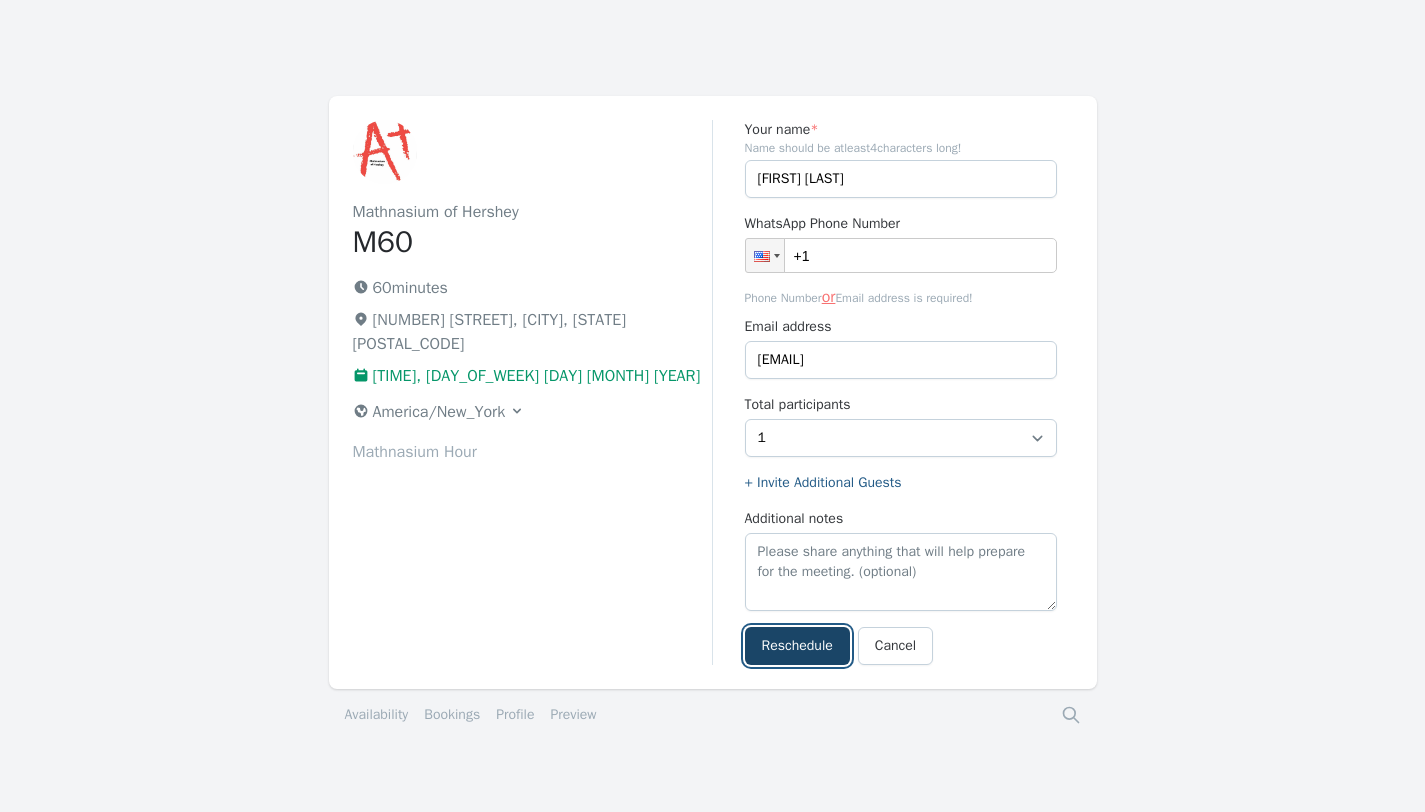 click on "Reschedule" at bounding box center (797, 646) 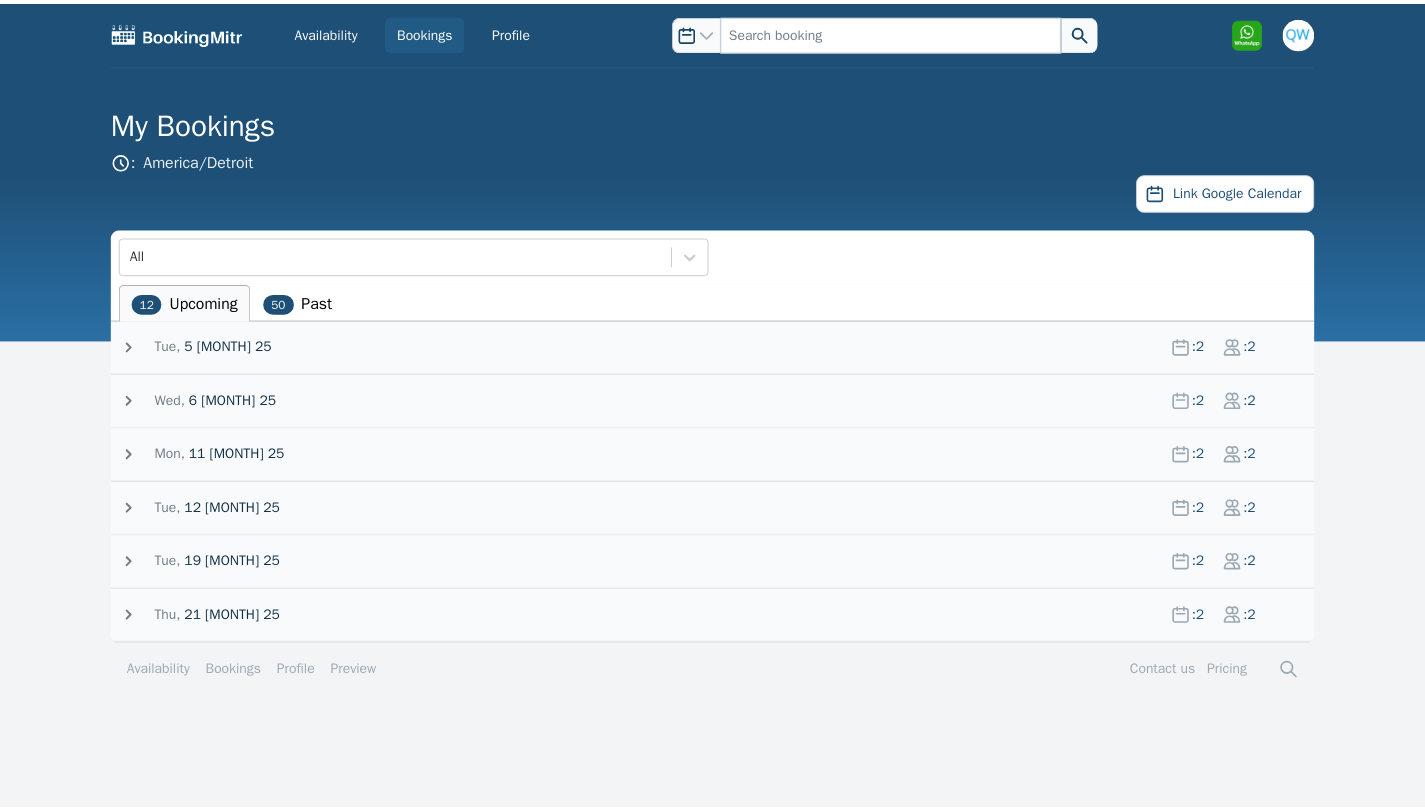 scroll, scrollTop: 0, scrollLeft: 0, axis: both 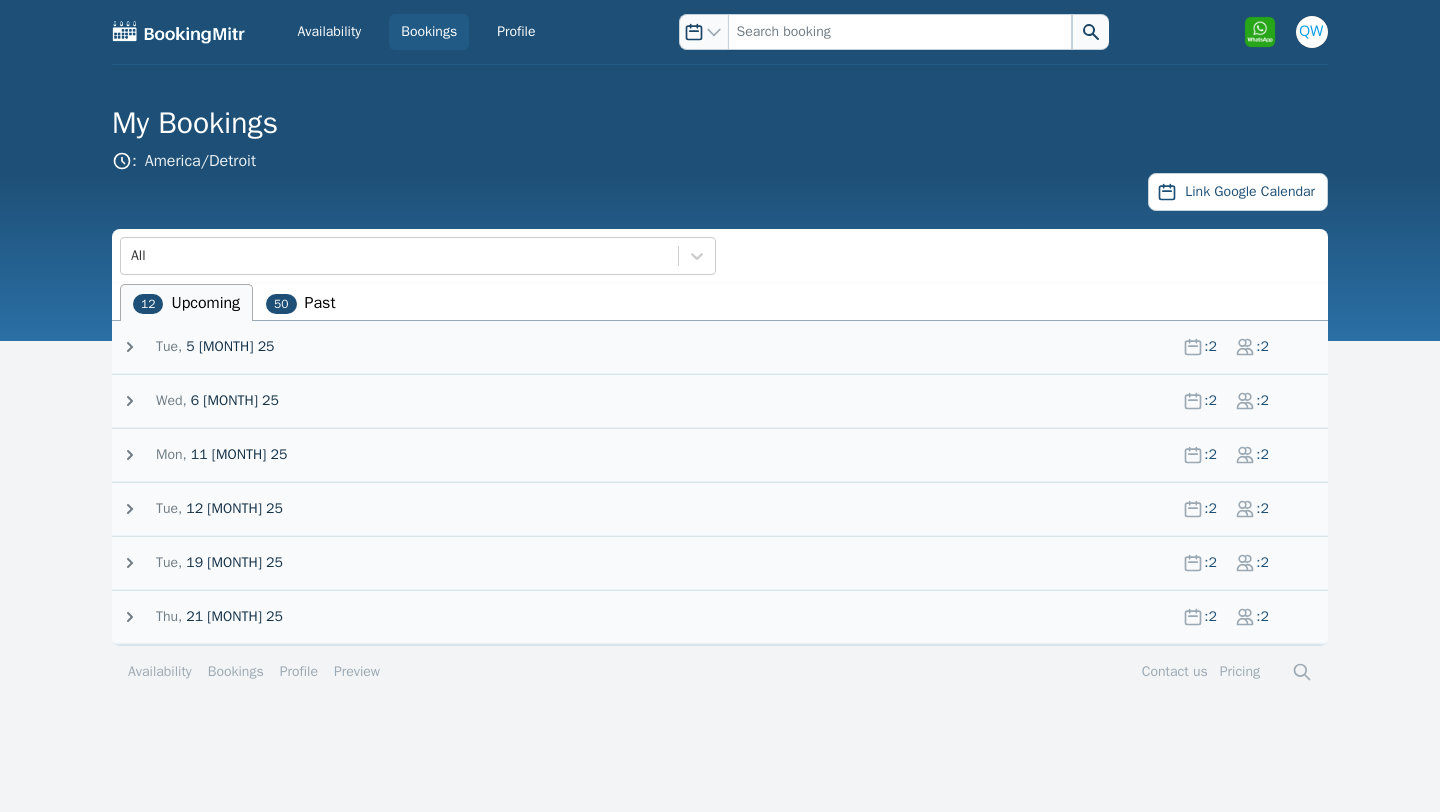 click 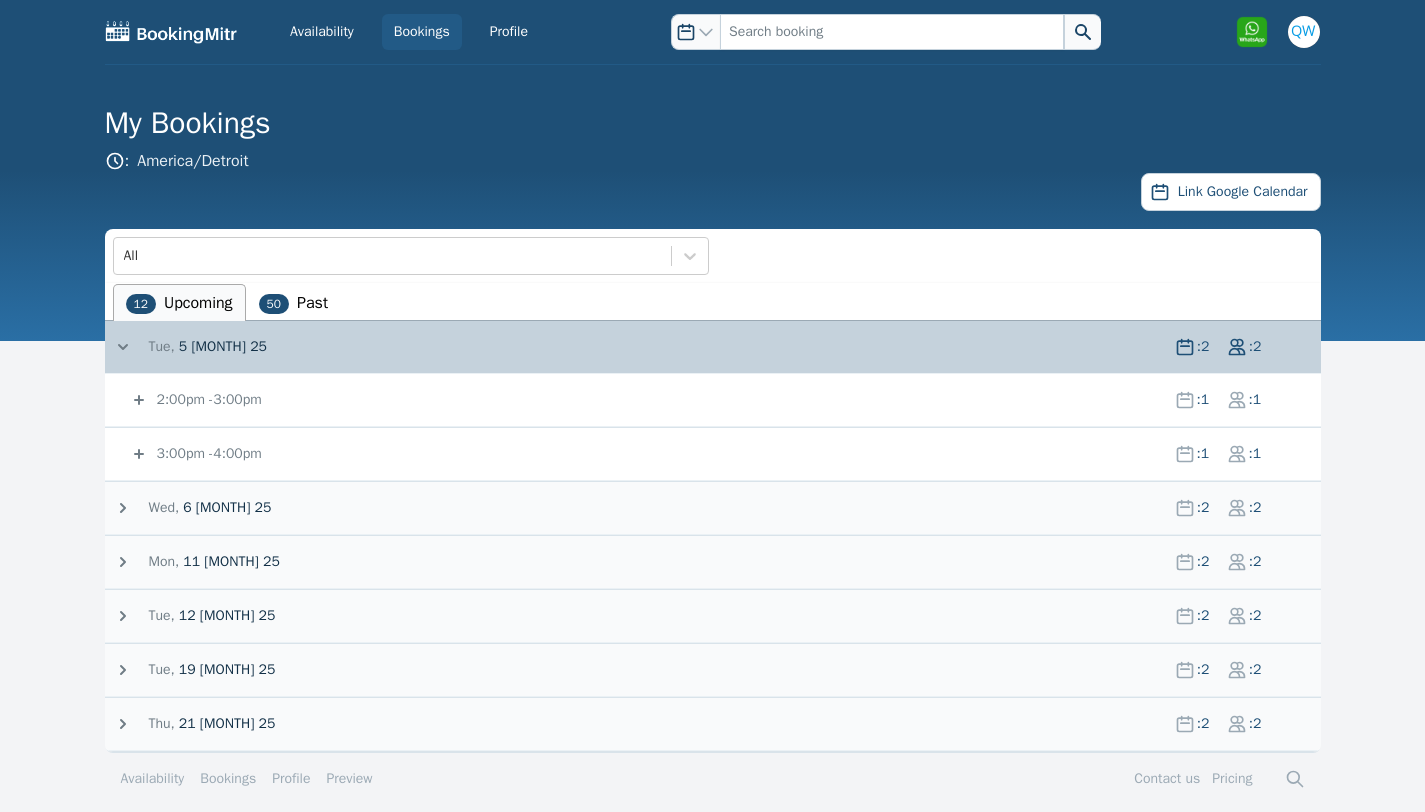click 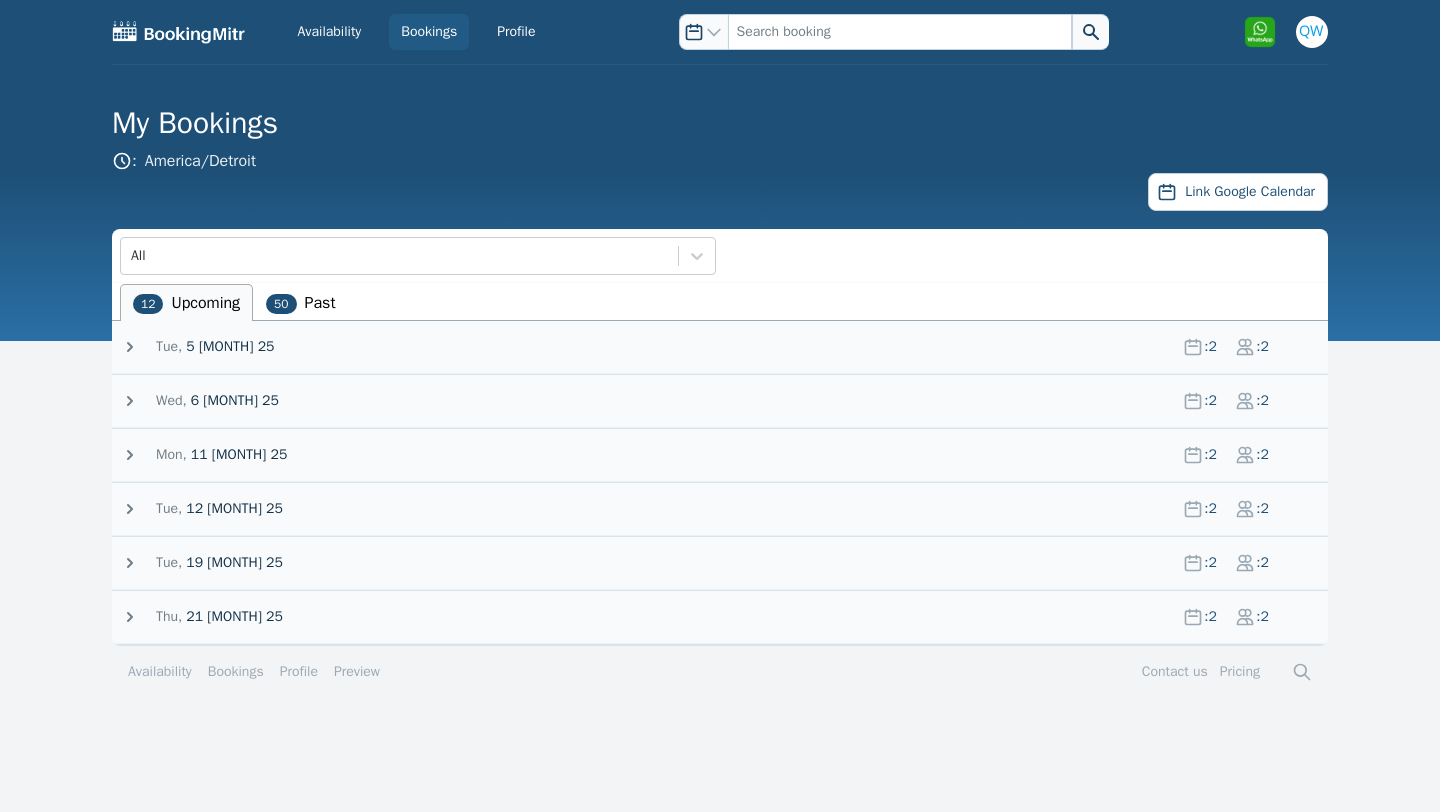 click 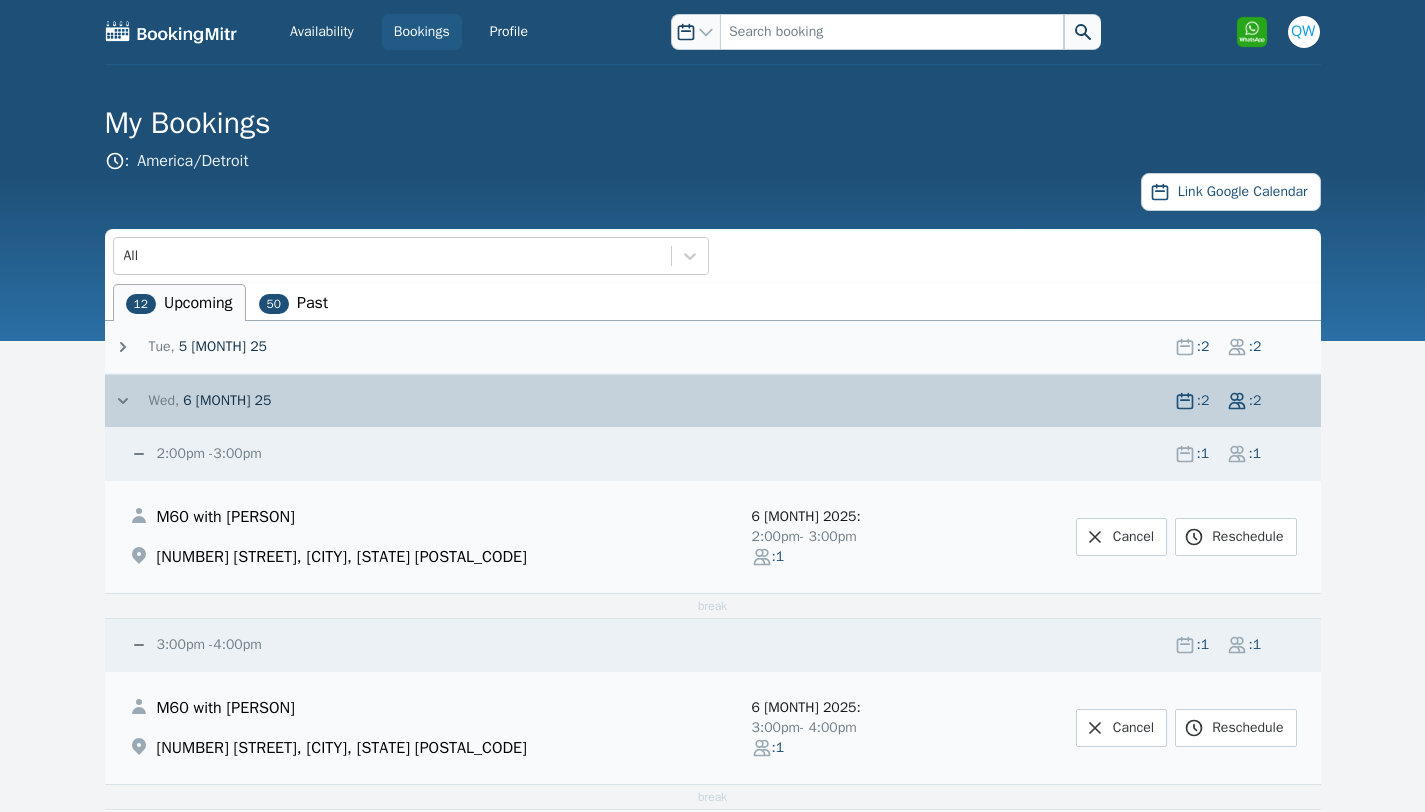 click 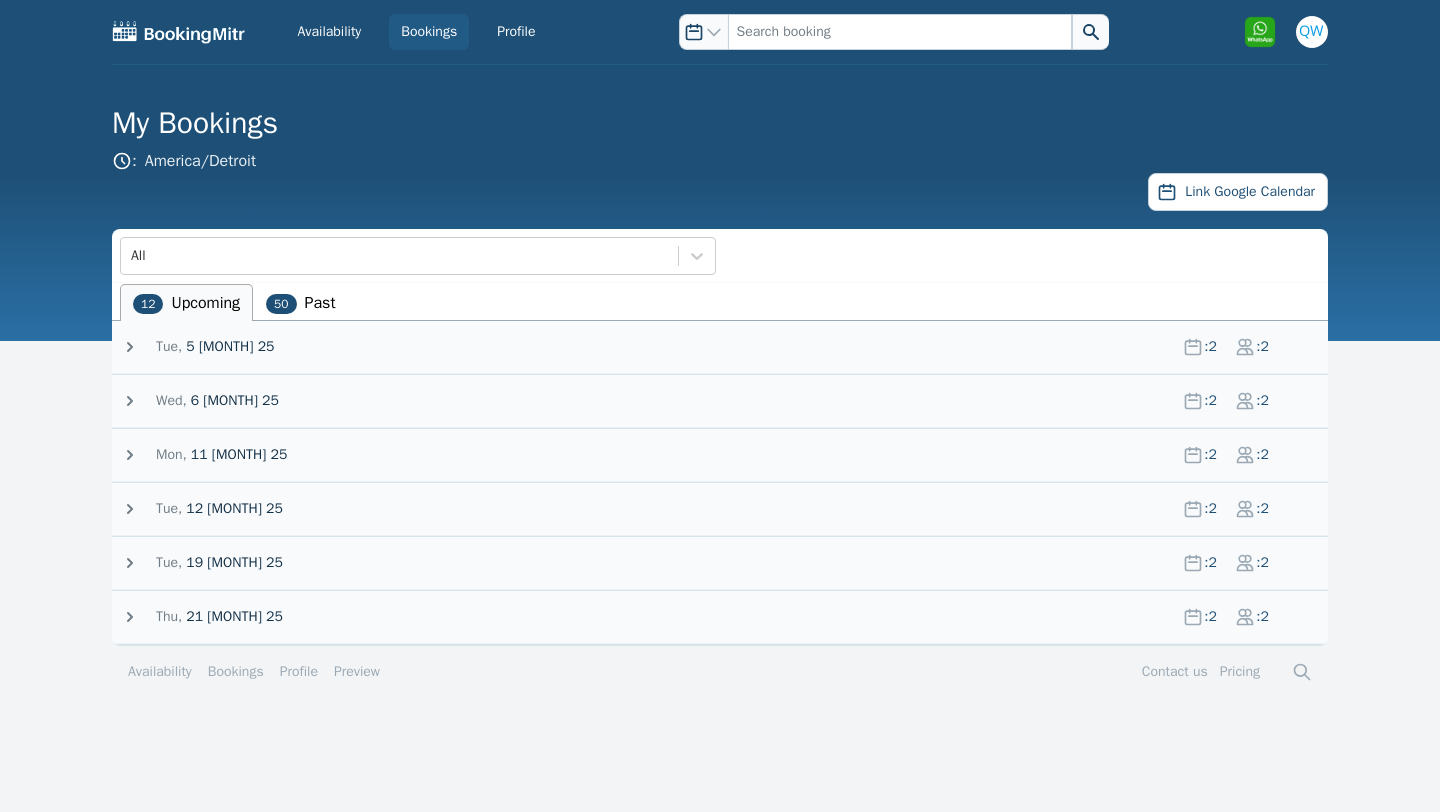 click 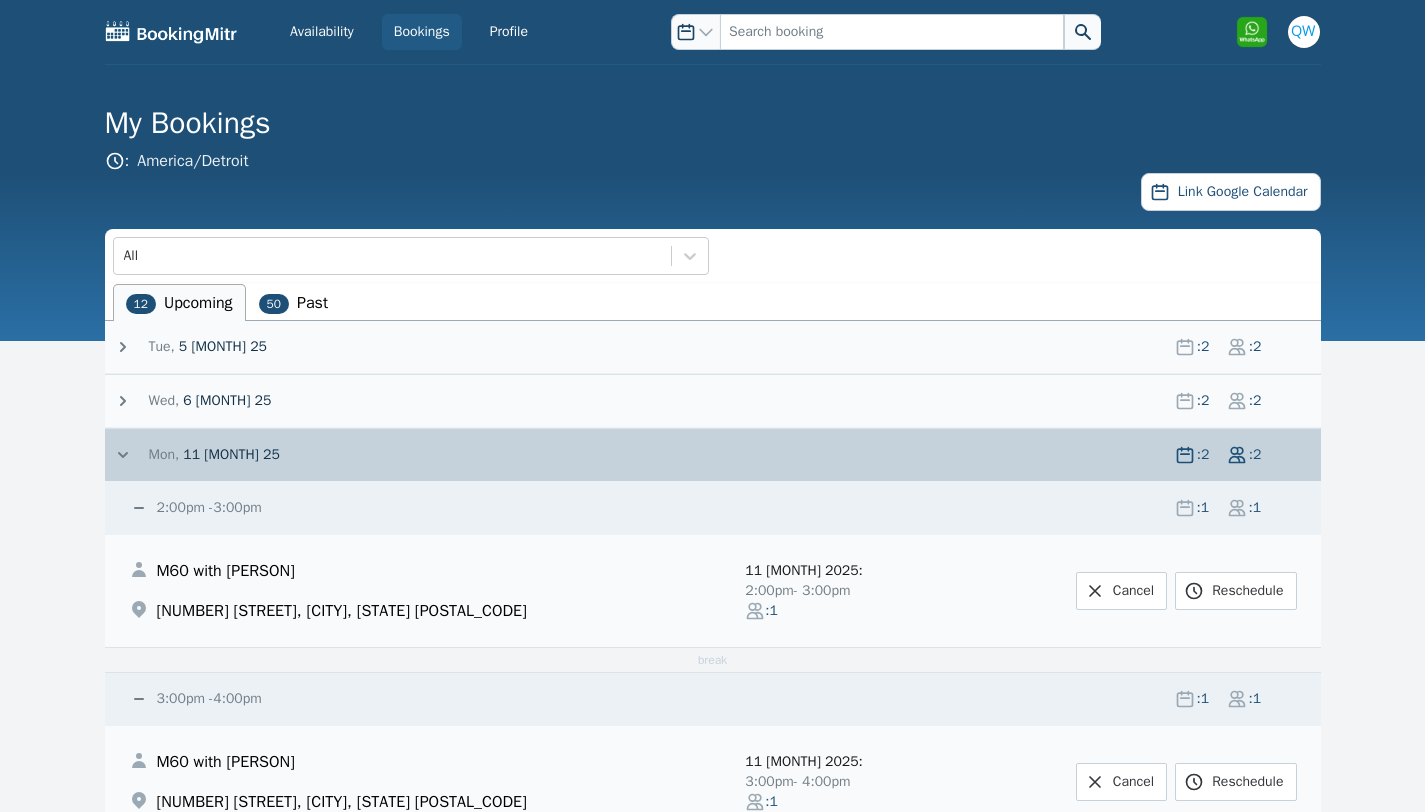 click 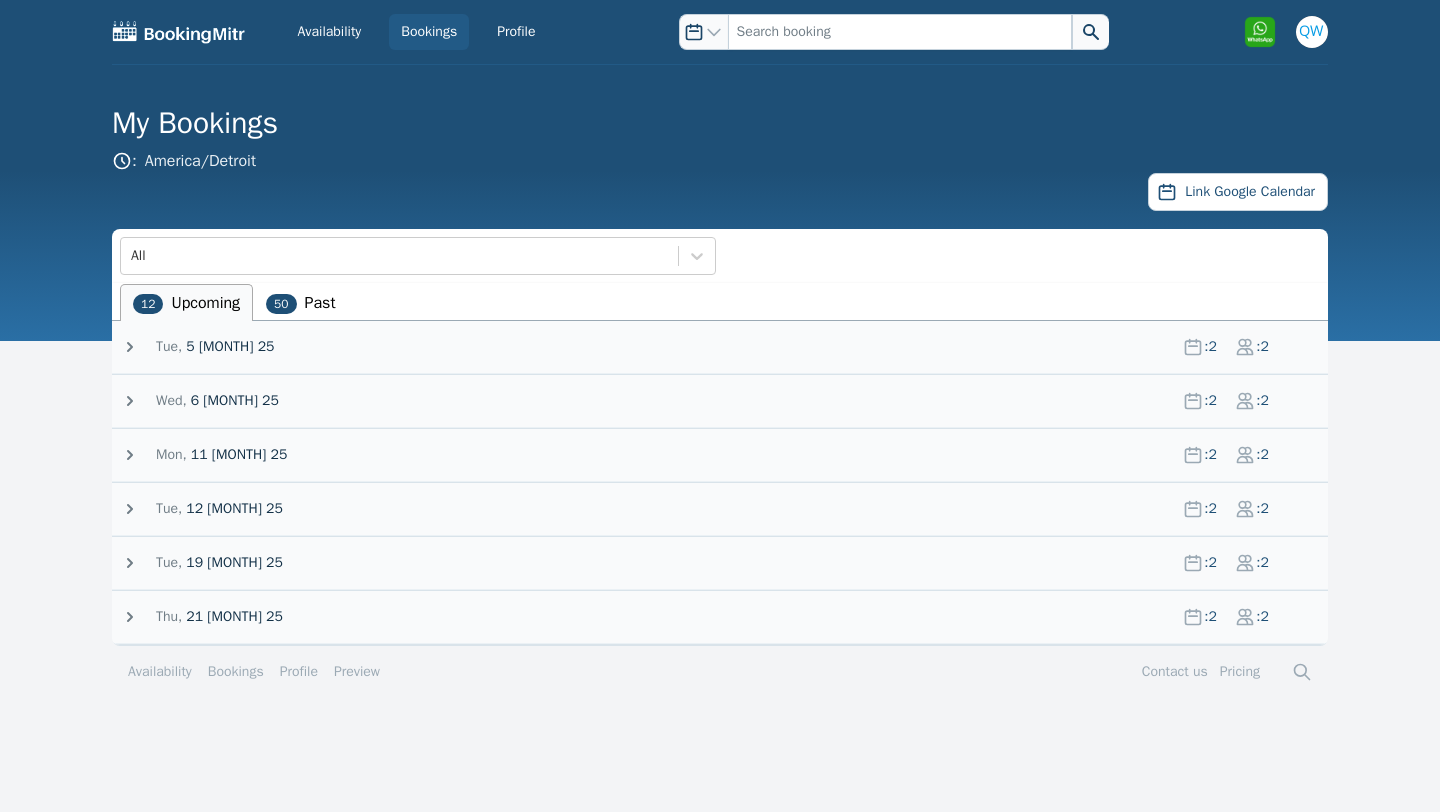 click 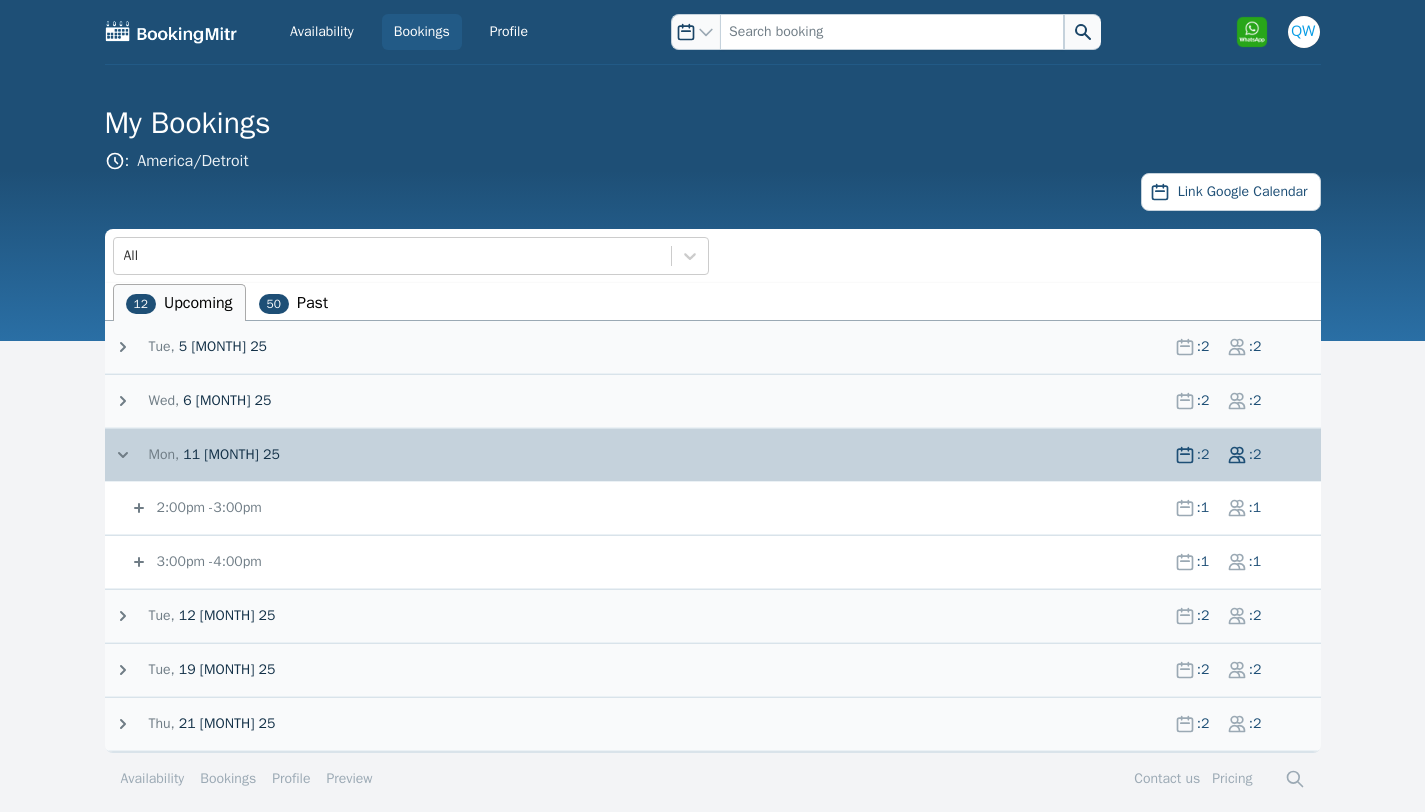 click 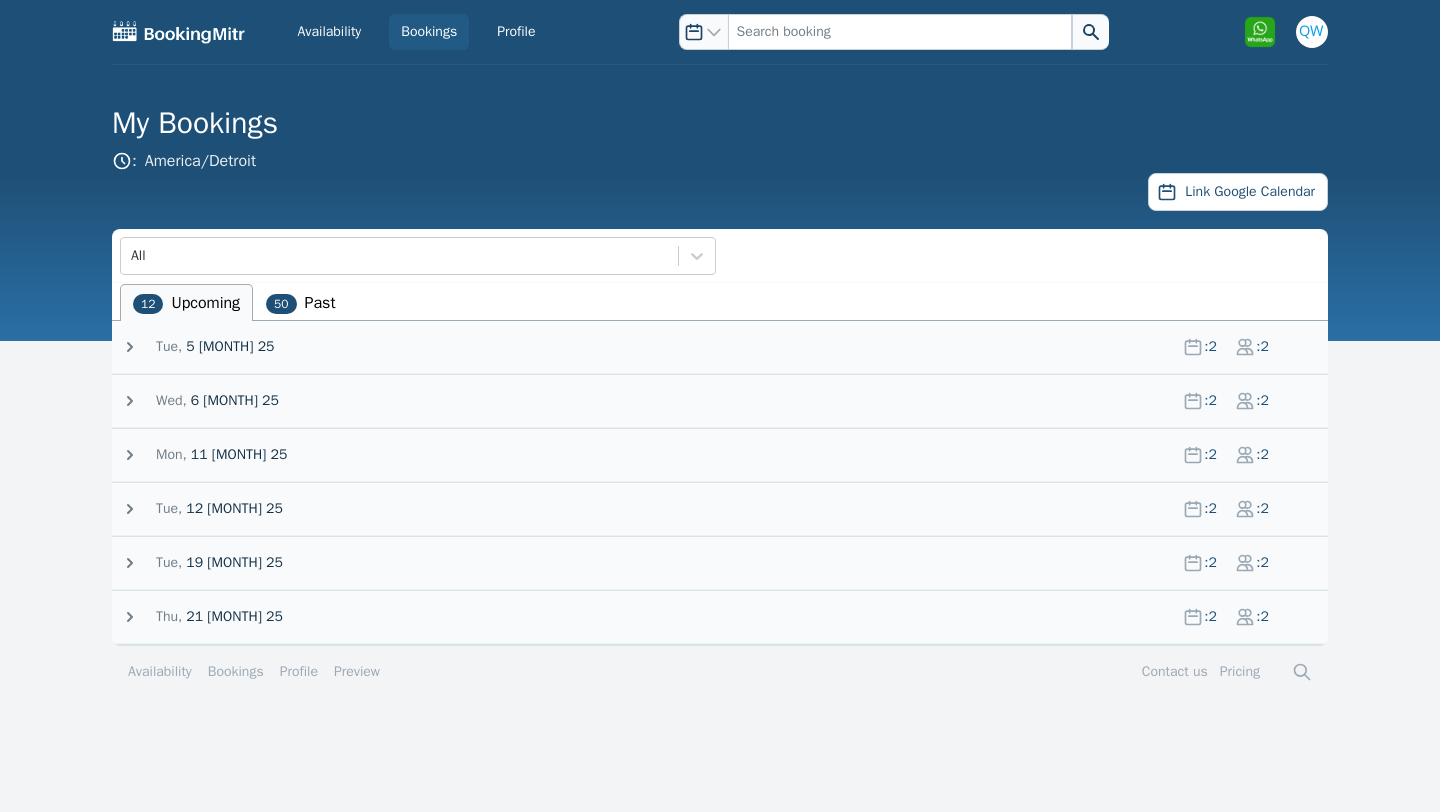 click 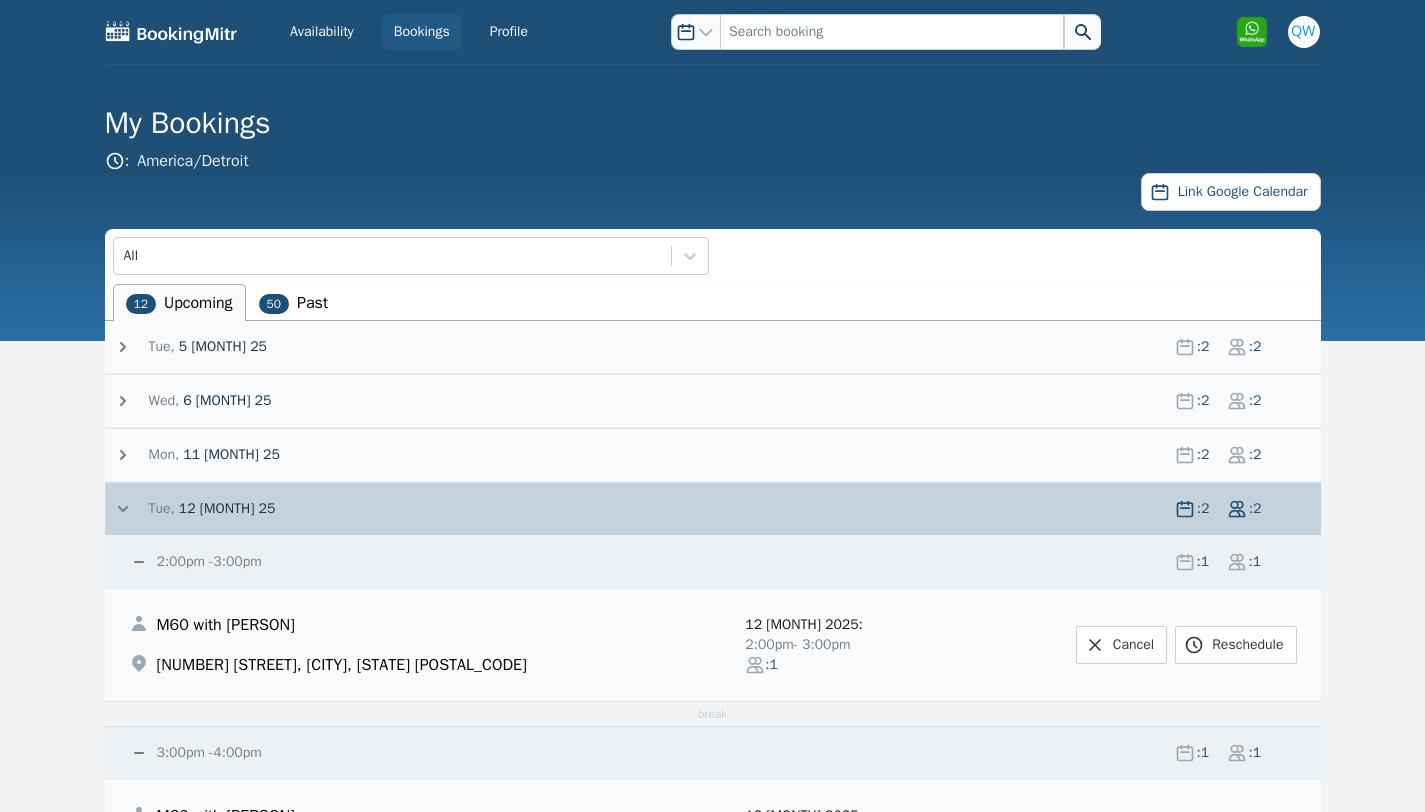 click 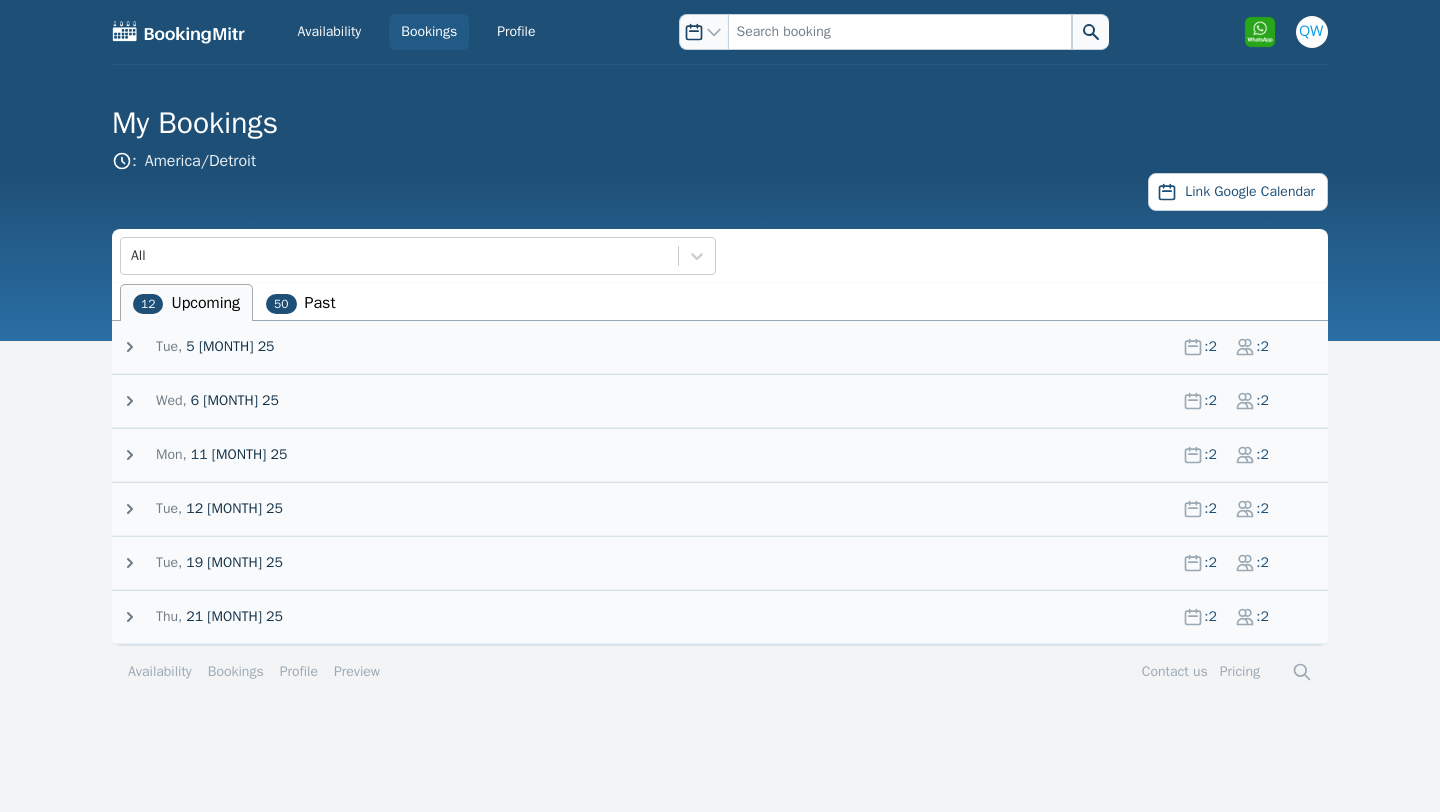 click 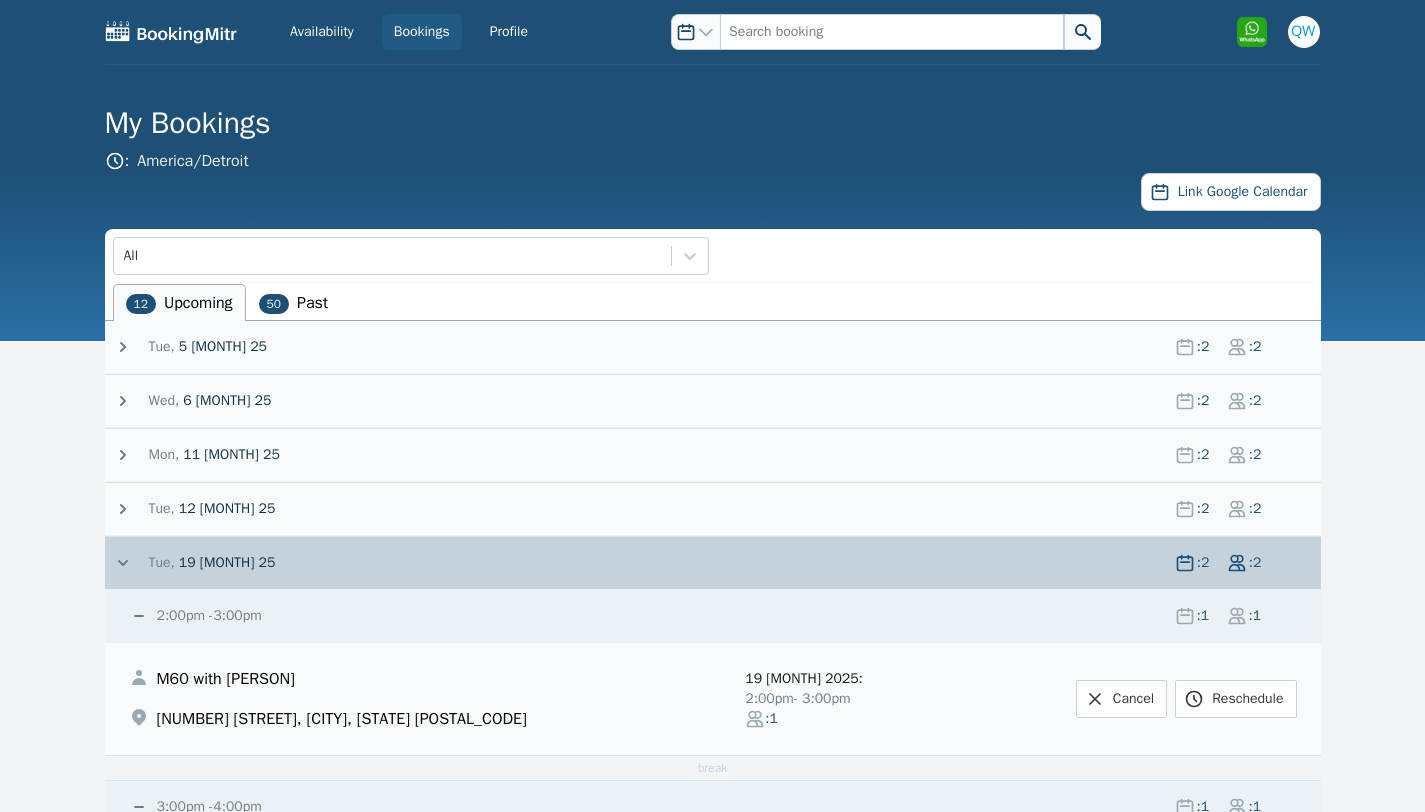 click 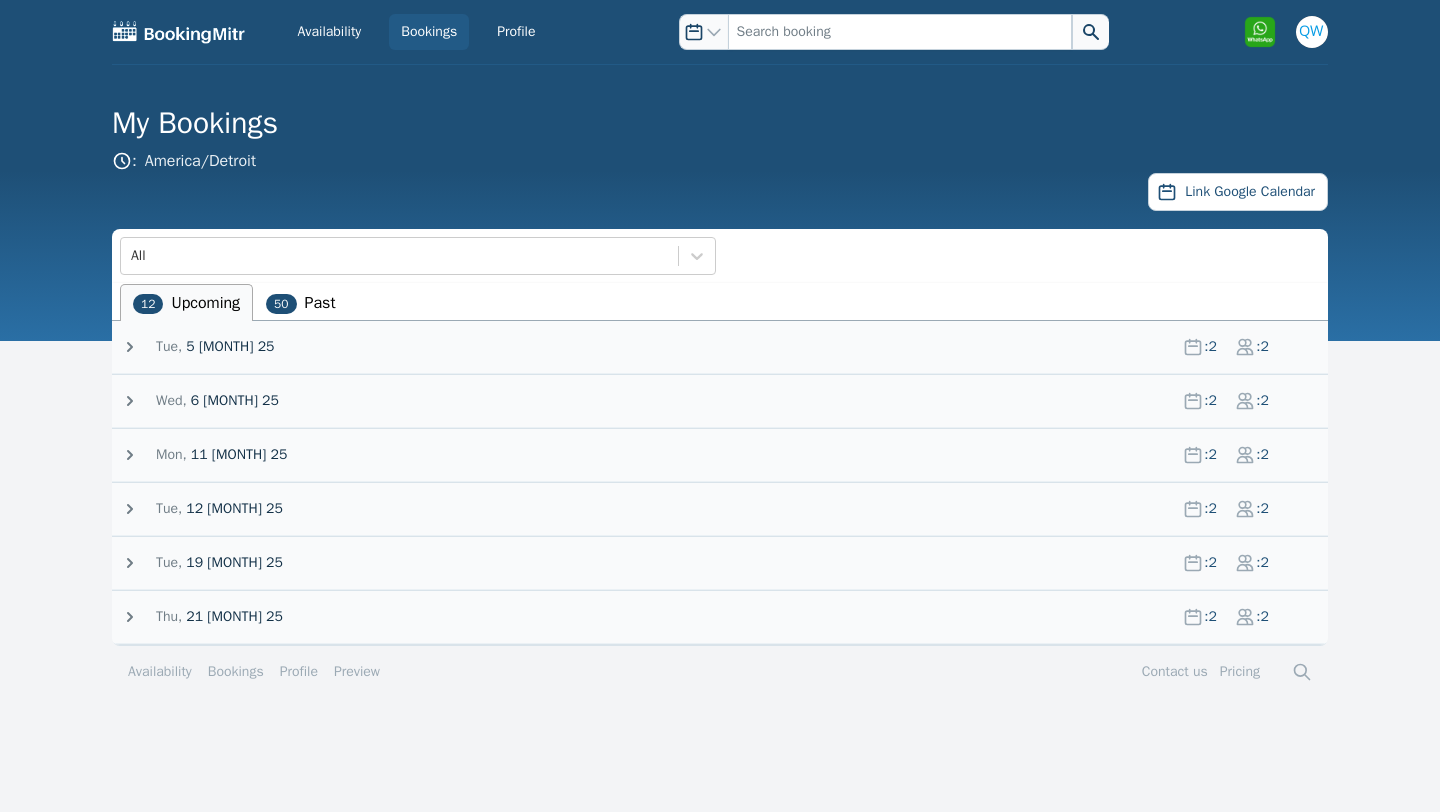 click 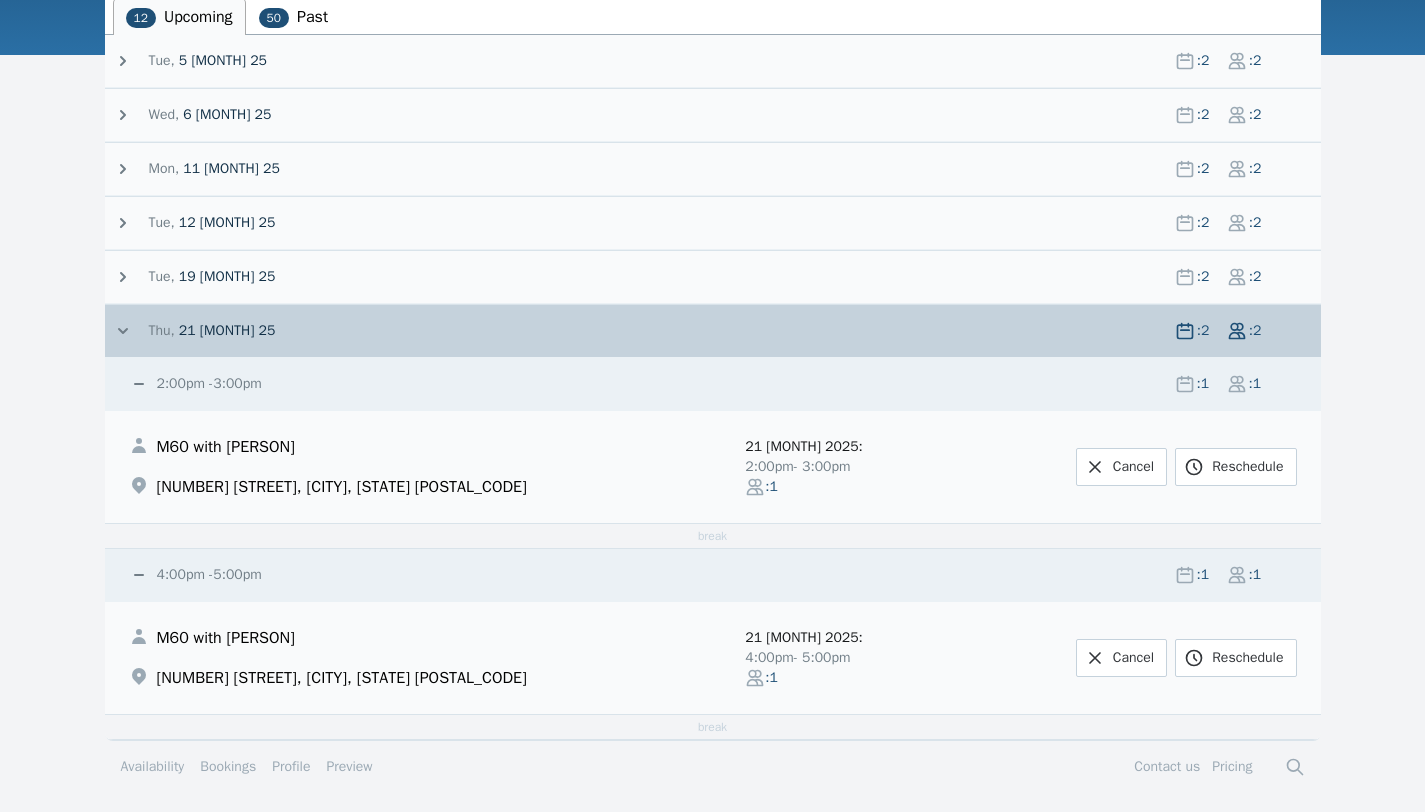 scroll, scrollTop: 287, scrollLeft: 0, axis: vertical 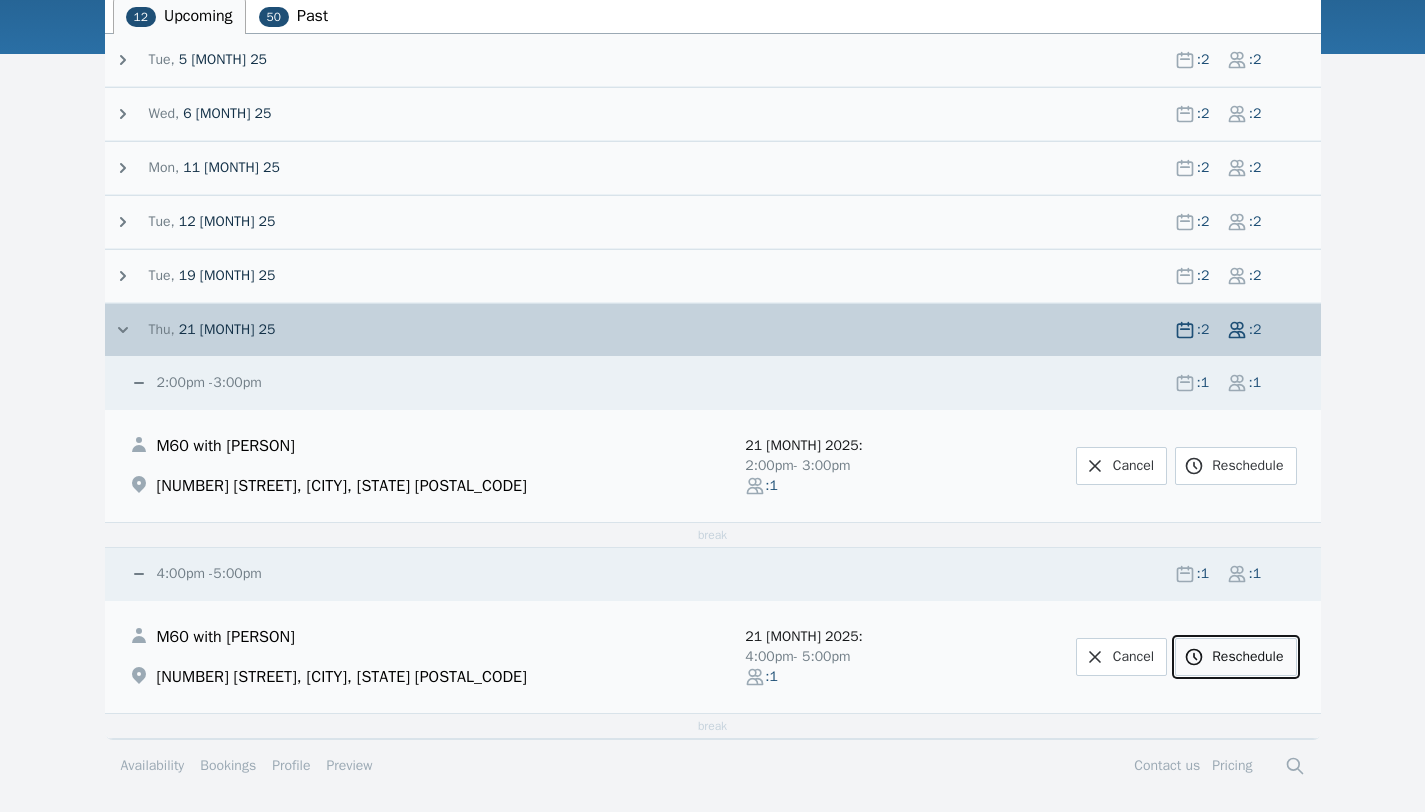 click on "Reschedule" at bounding box center (1235, 657) 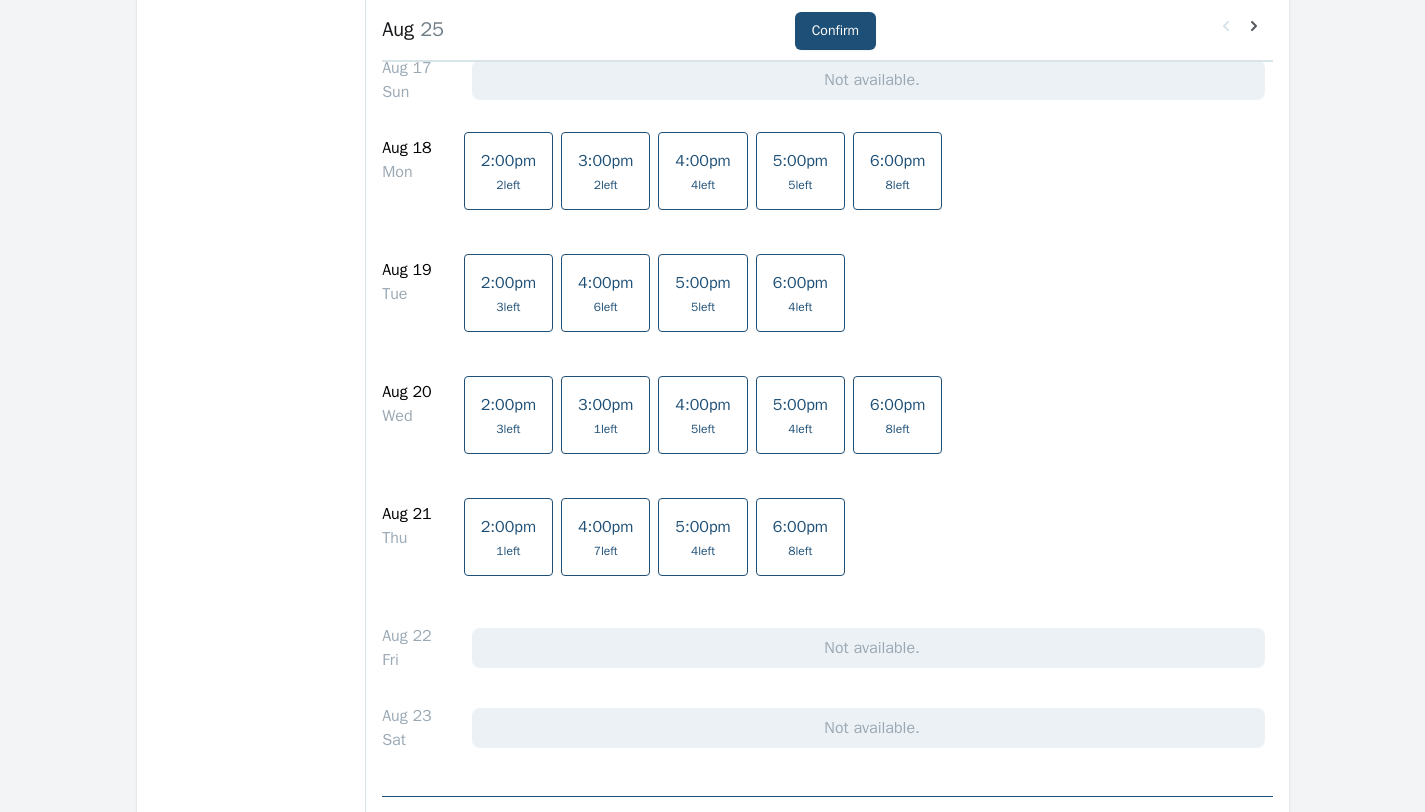 scroll, scrollTop: 1555, scrollLeft: 0, axis: vertical 